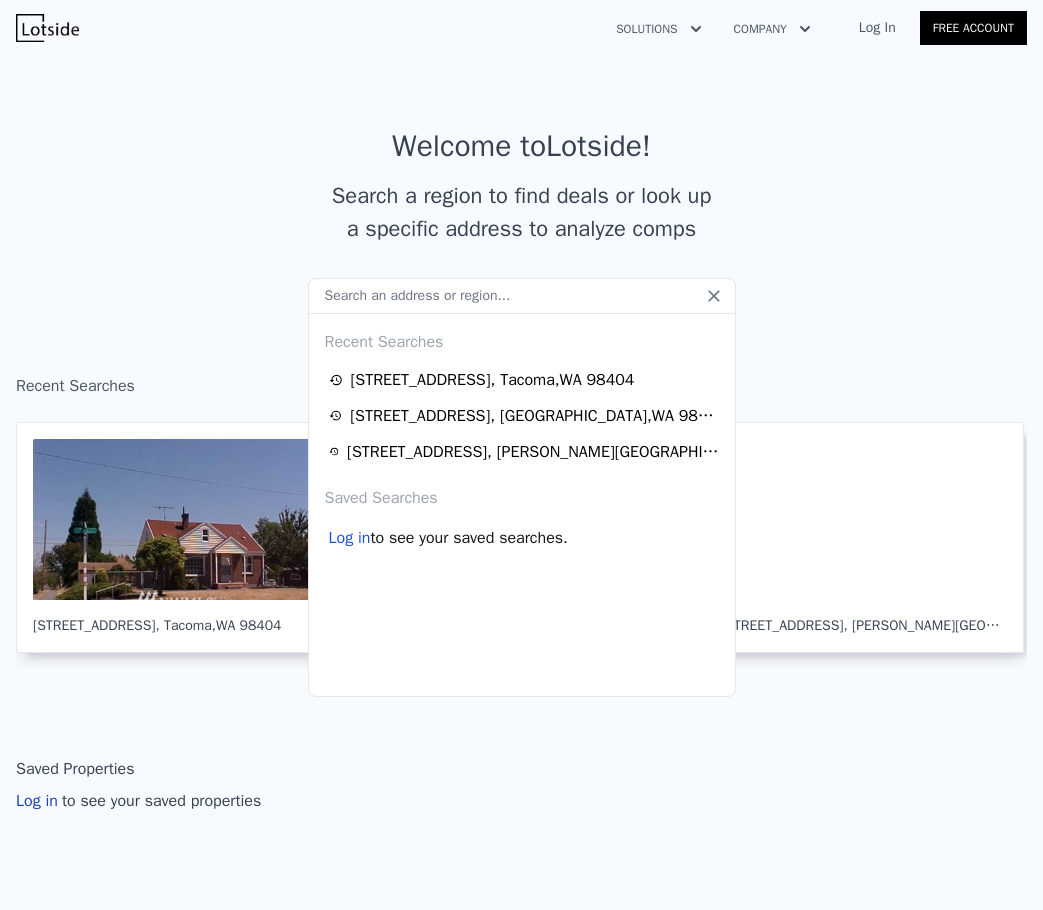 scroll, scrollTop: 0, scrollLeft: 0, axis: both 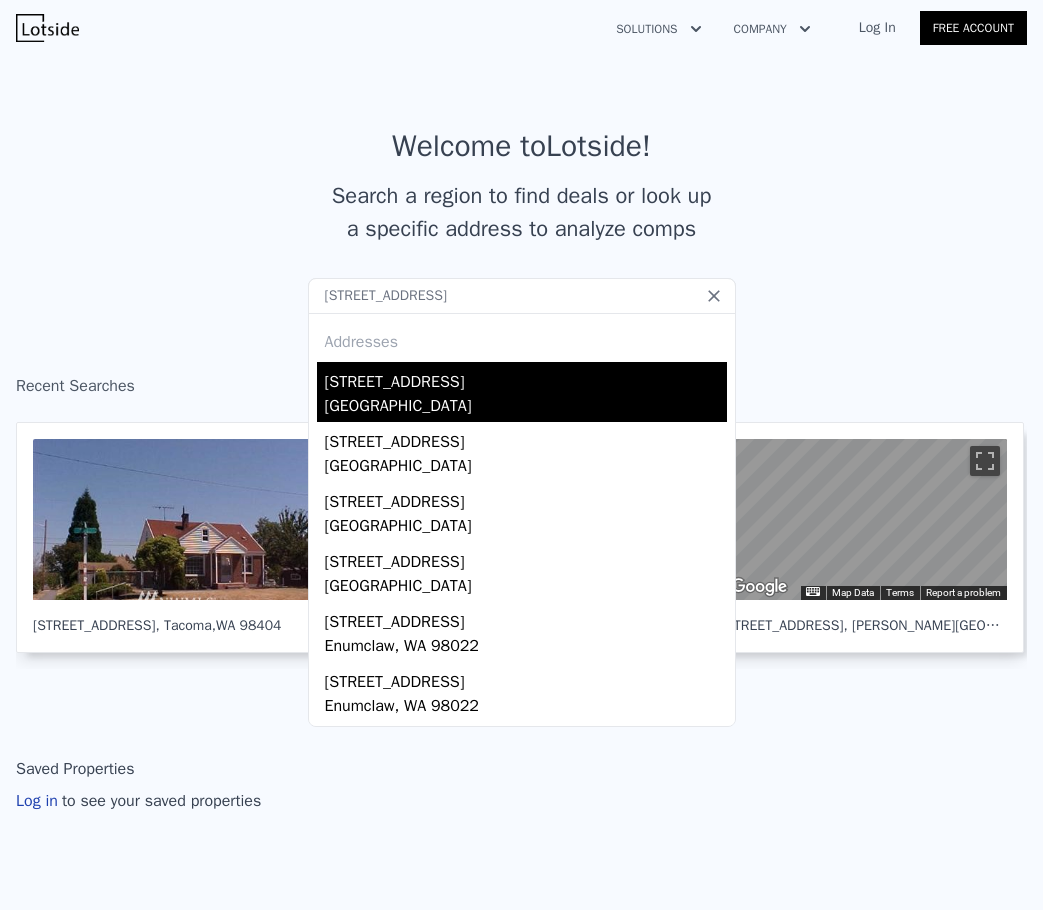type on "[STREET_ADDRESS]" 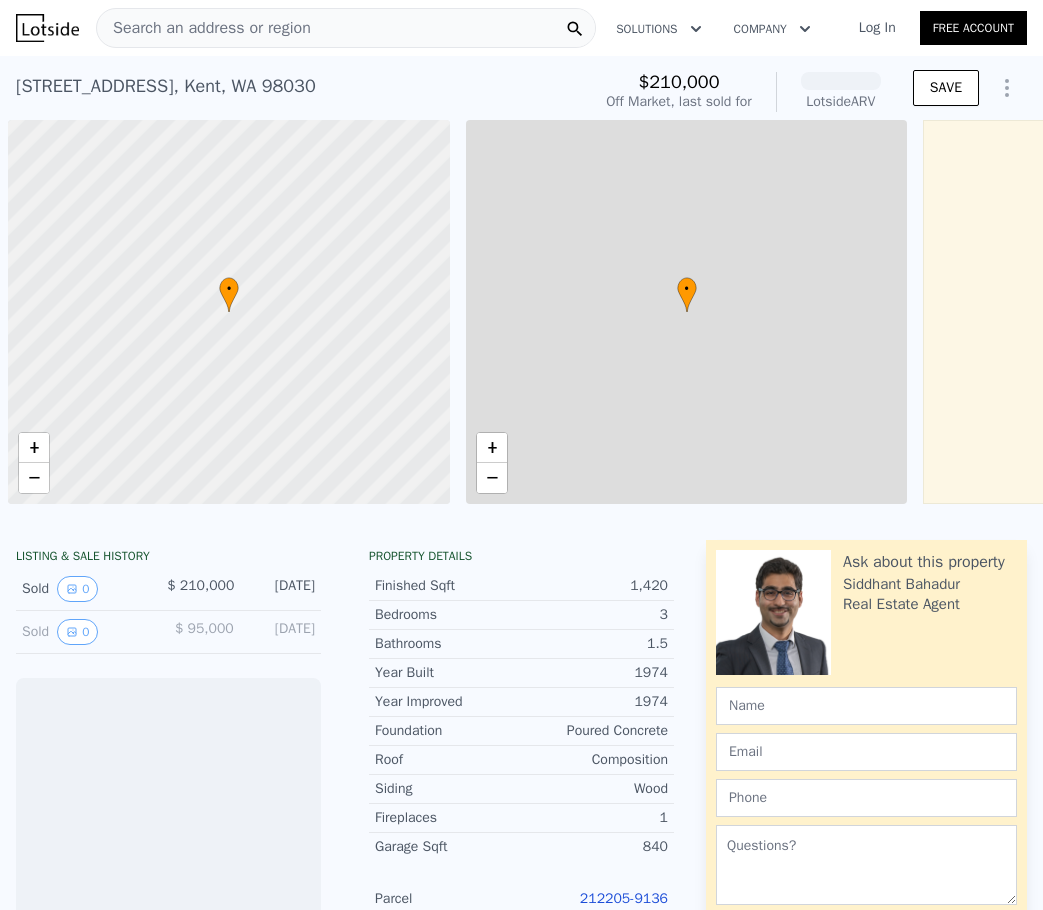 scroll, scrollTop: 0, scrollLeft: 8, axis: horizontal 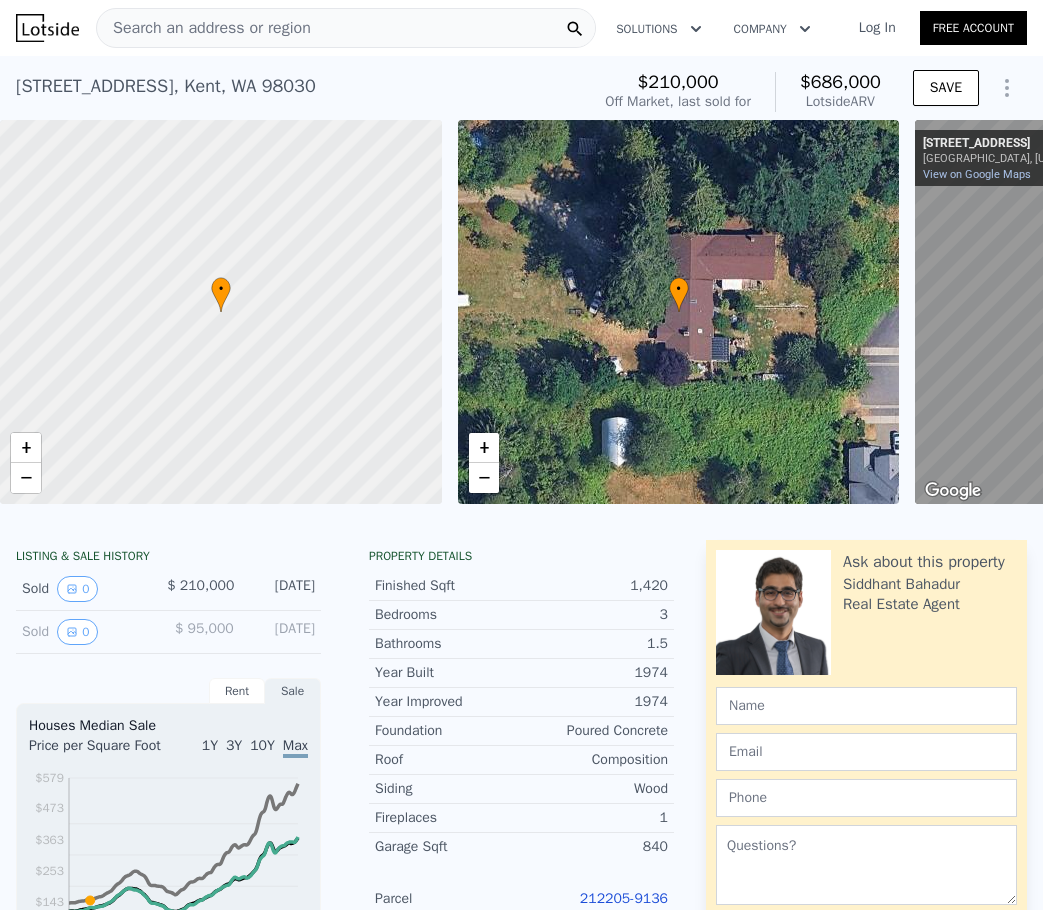 click on "Search an address or region" at bounding box center (204, 28) 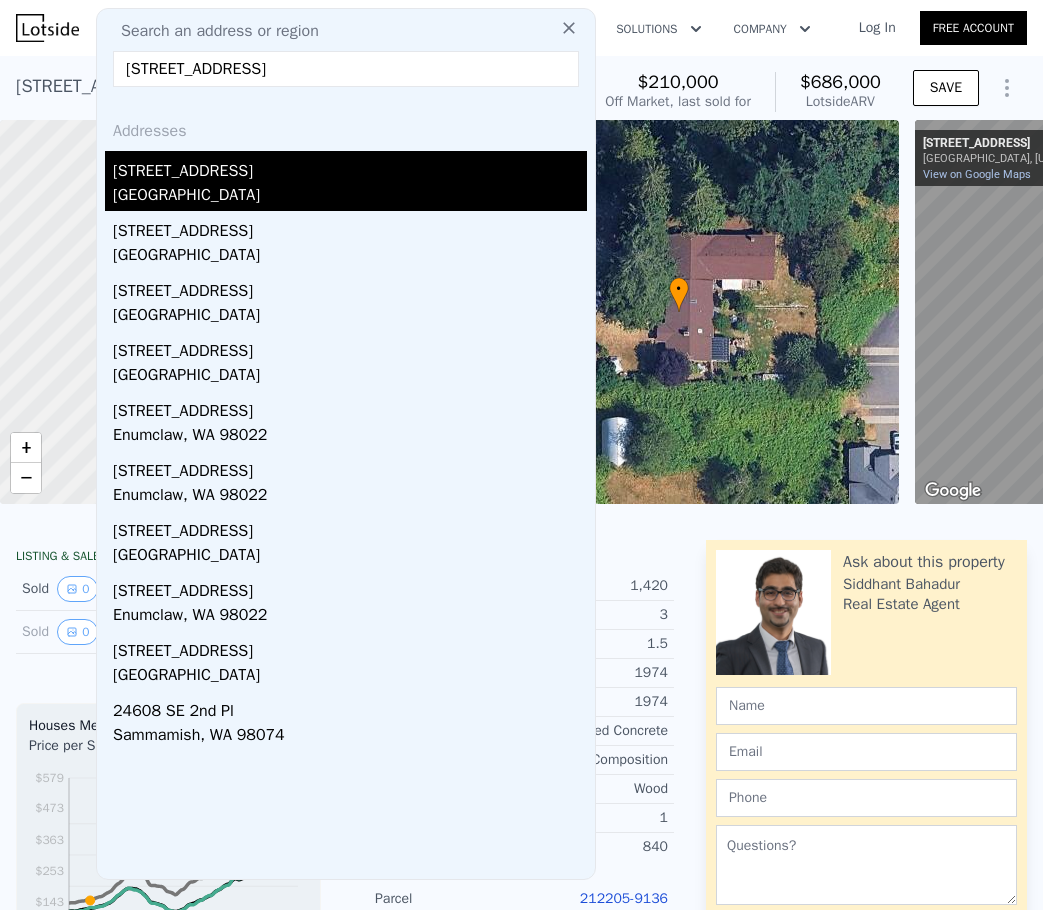 type on "[STREET_ADDRESS]" 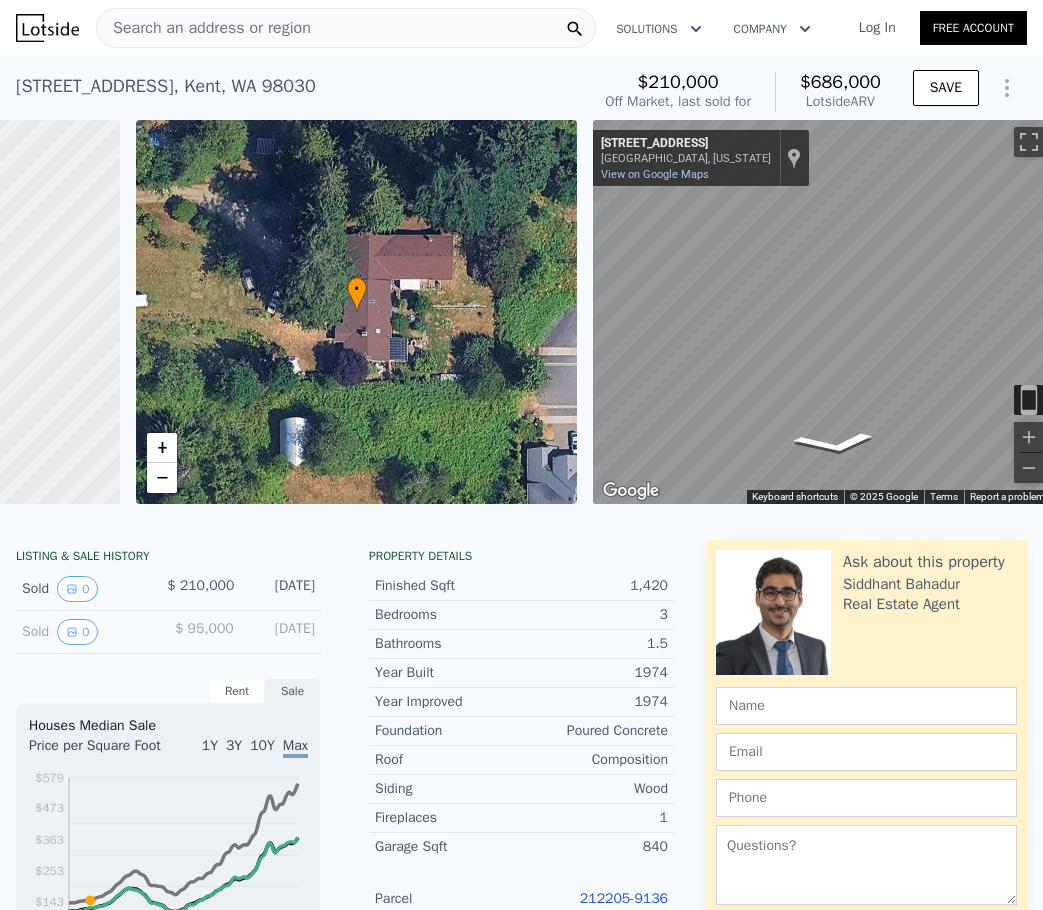 scroll, scrollTop: 0, scrollLeft: 353, axis: horizontal 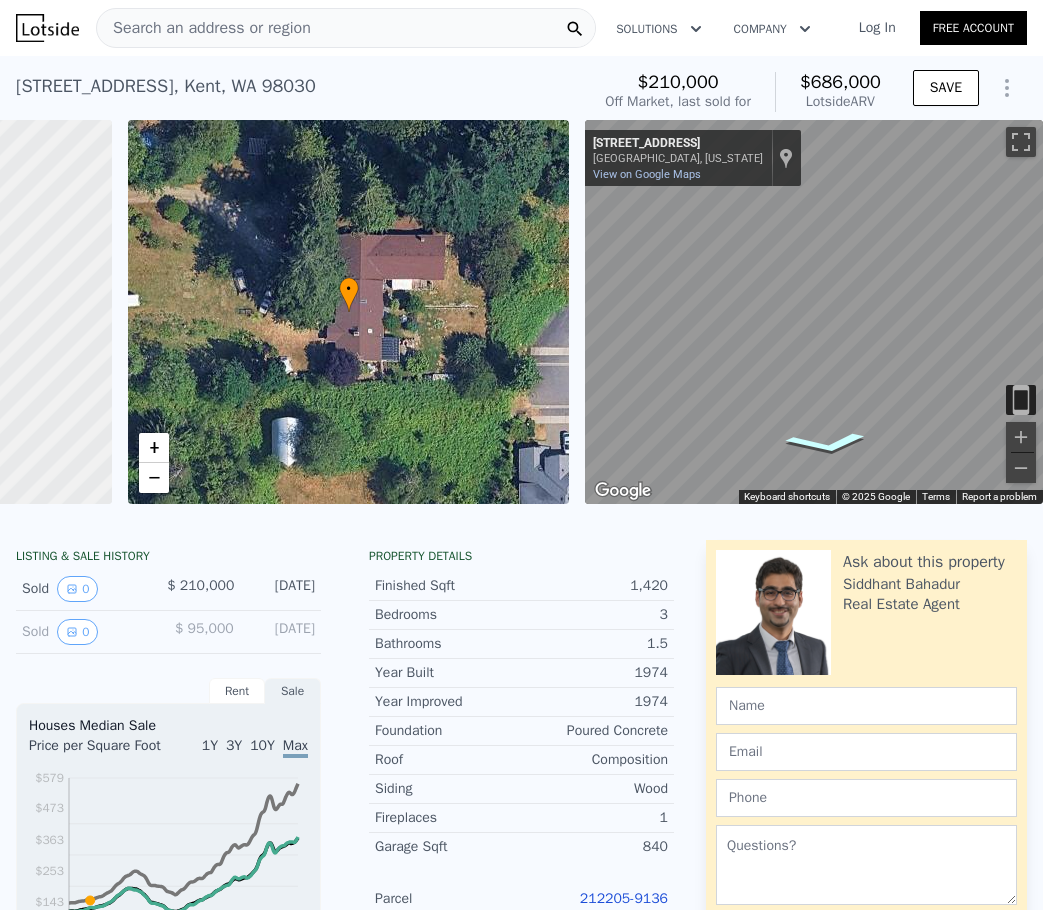 click 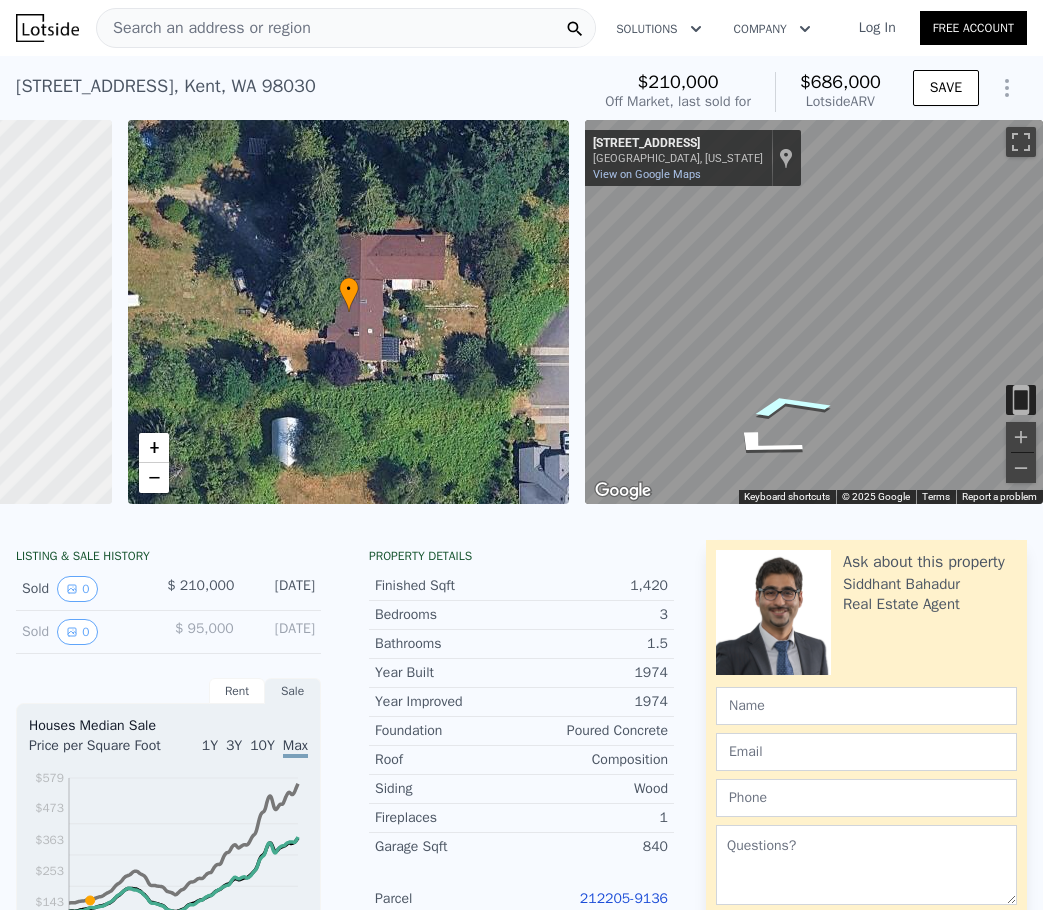 click 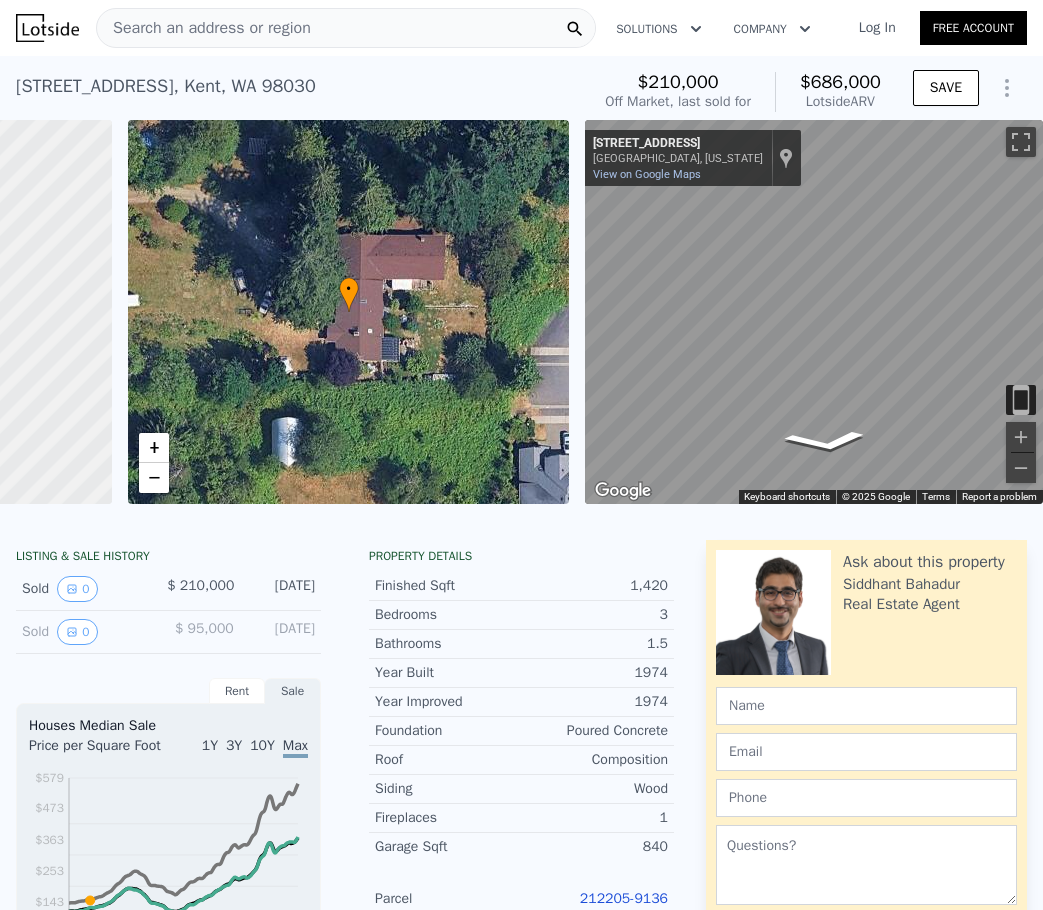 click on "Search an address or region Solutions Company Open main menu Log In Free Account [STREET_ADDRESS] Sold [DATE] for  $210k (~ARV  $686k ) $210,000 Off Market, last sold for $686,000 Lotside  ARV SAVE
•
+ −
•
+ −                 ← Move left → Move right ↑ Move up ↓ Move down + Zoom in - Zoom out             [STREET_ADDRESS][US_STATE]            View on Google Maps        Custom Imagery                 This image is no longer available Keyboard shortcuts Map Data © 2025 Google © 2025 Google Terms Report a problem   LISTING & SALE HISTORY Sold 0 $ 210,000 [DATE] Sold 0 $ 95,000 [DATE] Rent Sale Rent over time Price per Square Foot 1Y 3Y 10Y Max 2006 2009 2011 2014 2016 2019 2022 2024 $0.94 $1.34 $1.74 $2.14 $2.48 King Co. Kent Metro [DATE] Houses Median Sale Price per Square Foot 1Y 3Y 10Y Max 2000 2003 2007 2010 2013" at bounding box center (521, 455) 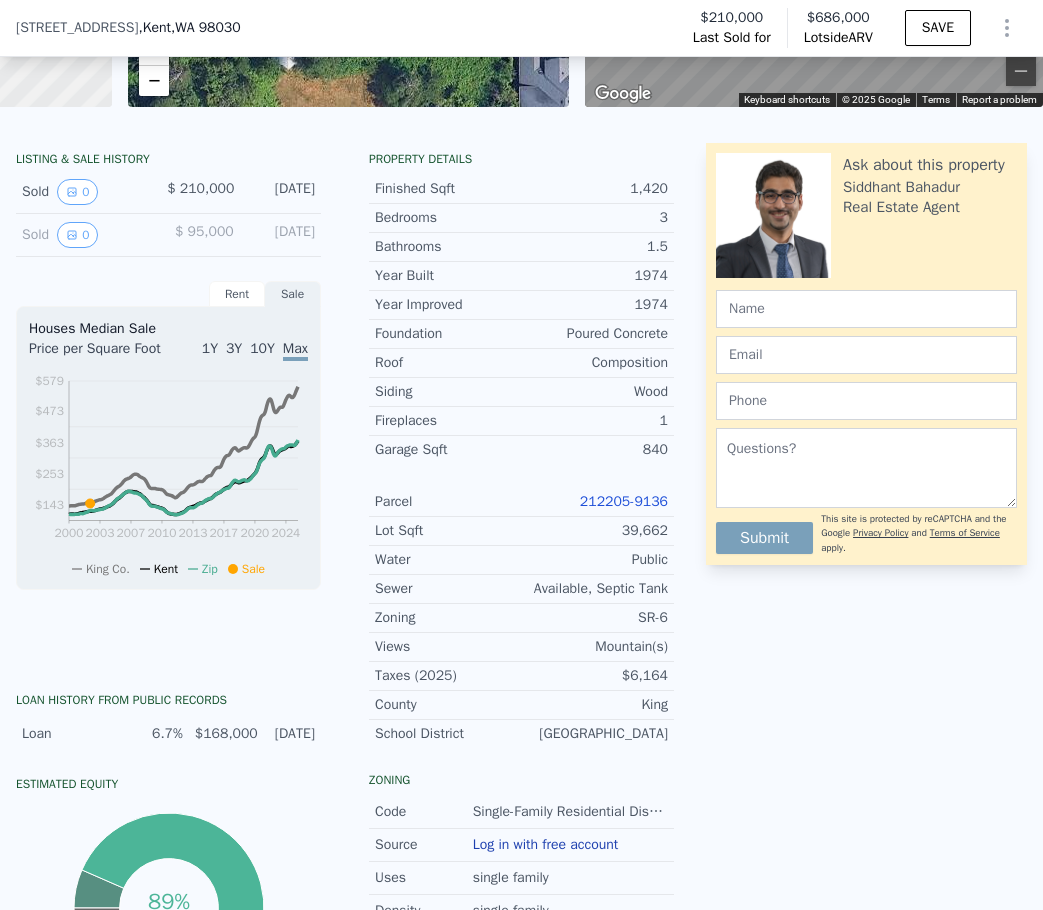 scroll, scrollTop: 393, scrollLeft: 0, axis: vertical 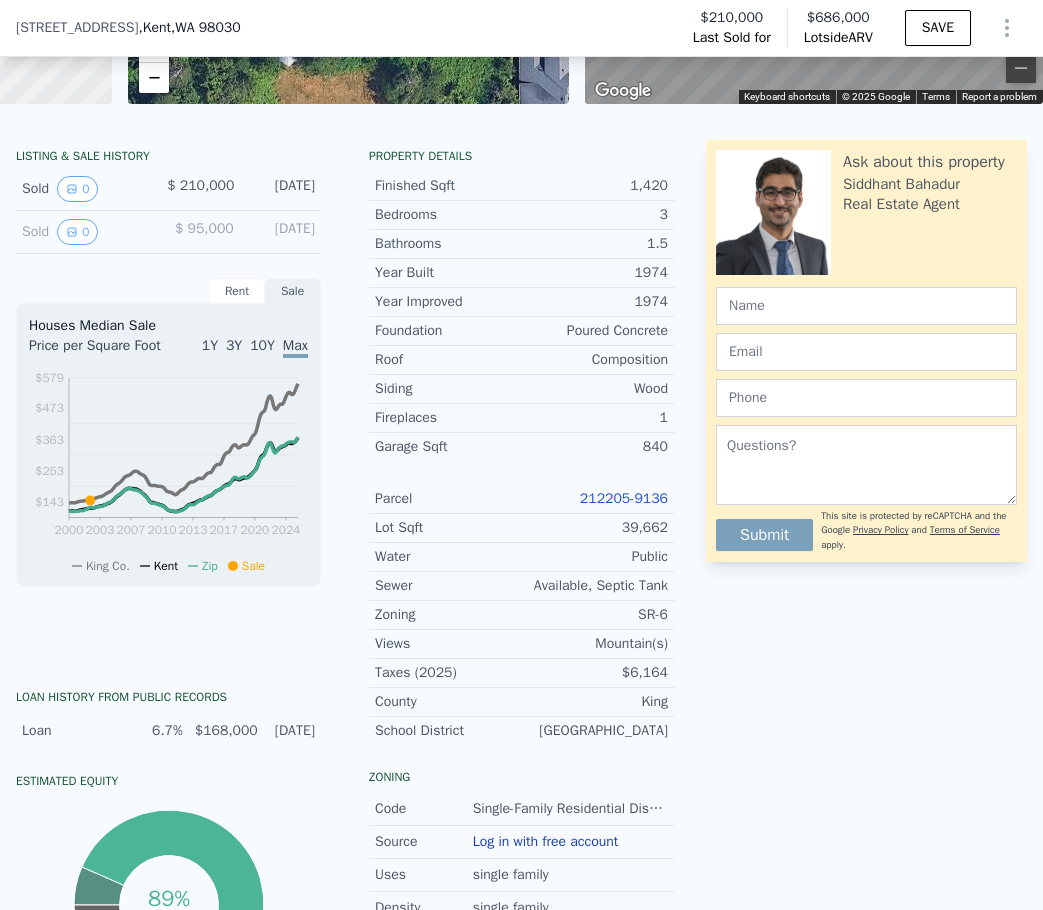 click on "212205-9136" at bounding box center (624, 498) 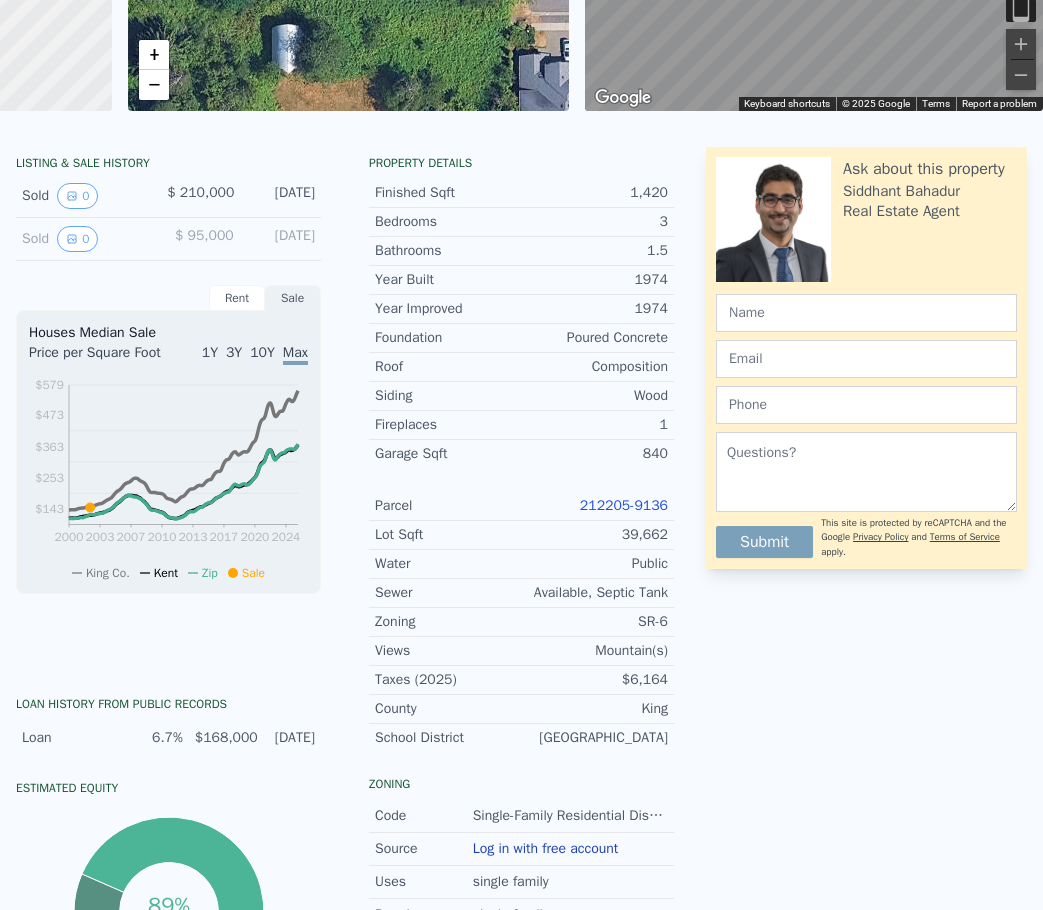 scroll, scrollTop: 0, scrollLeft: 0, axis: both 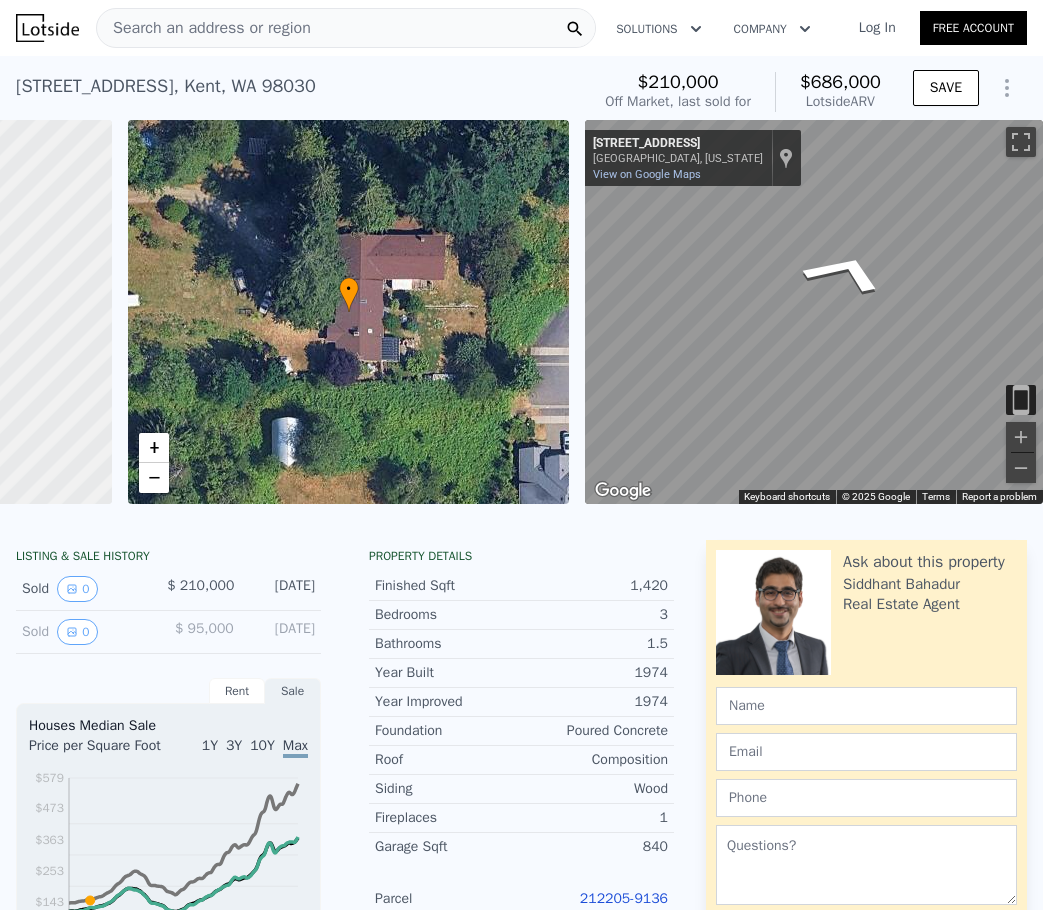 click on "Search an address or region" at bounding box center (204, 28) 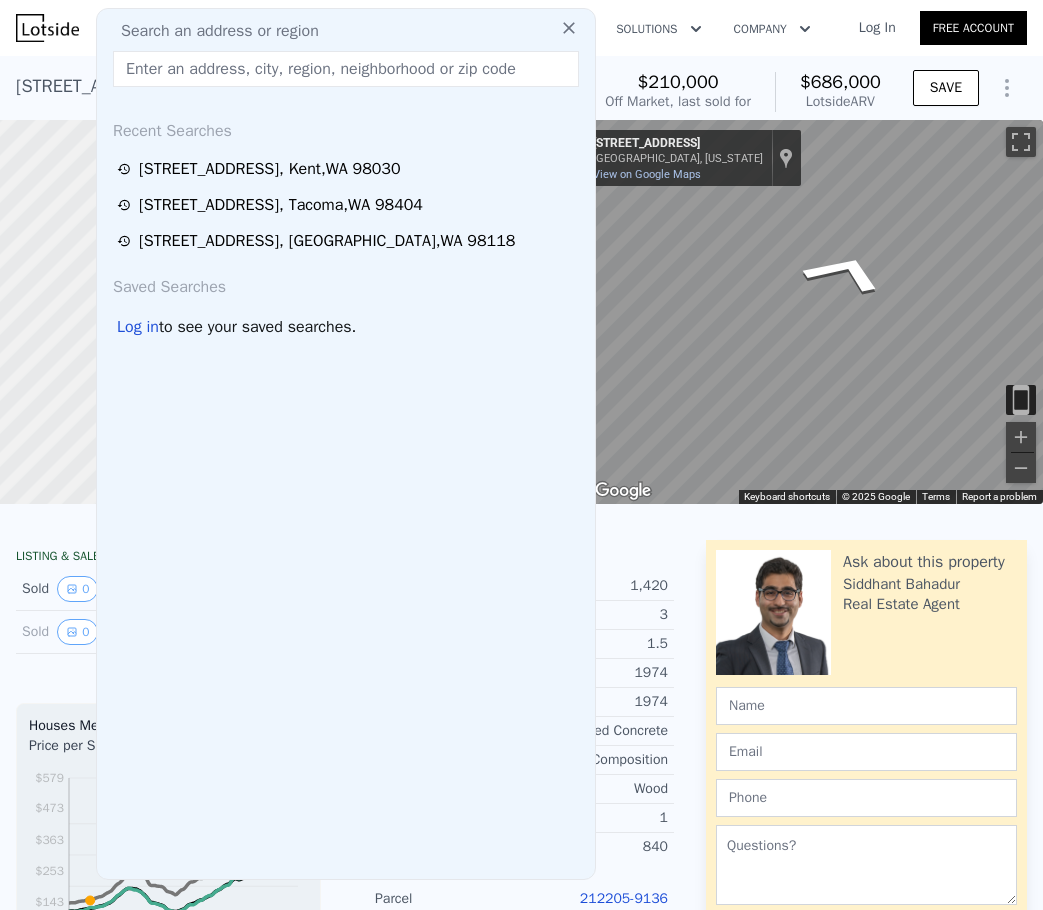 drag, startPoint x: 280, startPoint y: 31, endPoint x: 243, endPoint y: 67, distance: 51.62364 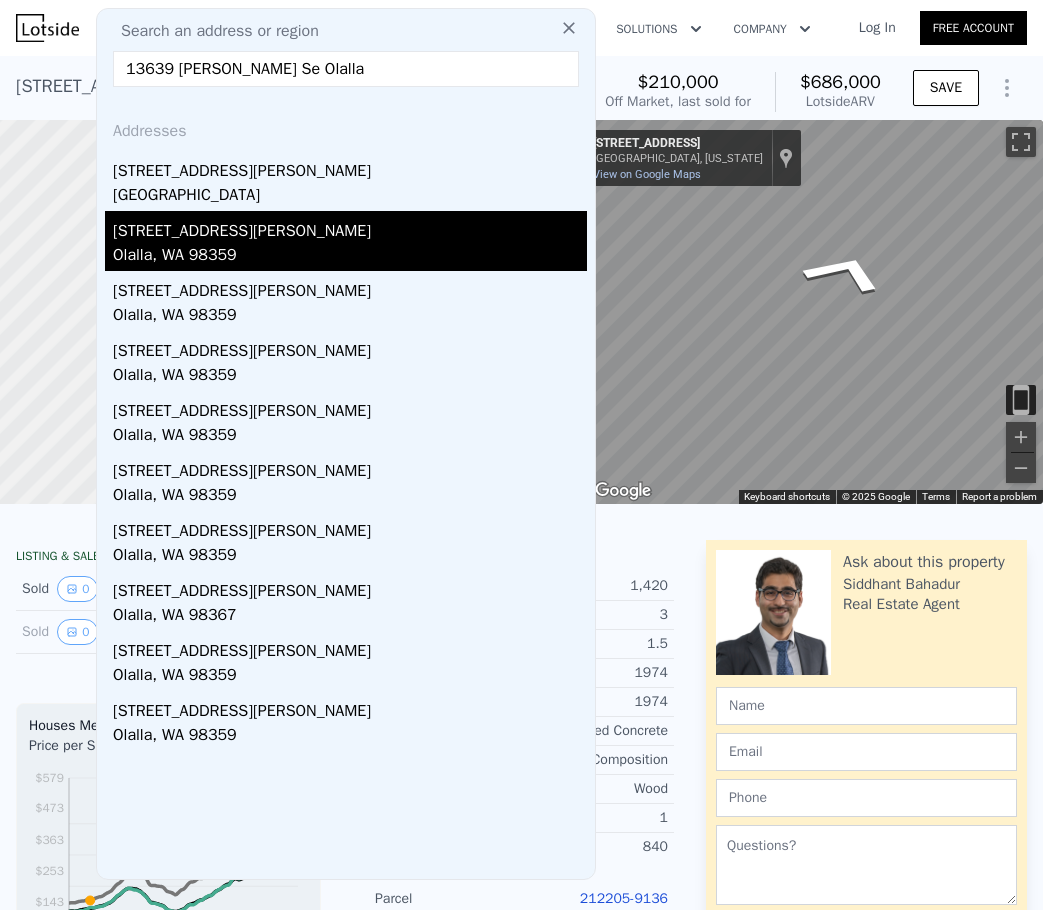 type on "13639 [PERSON_NAME] Se Olalla" 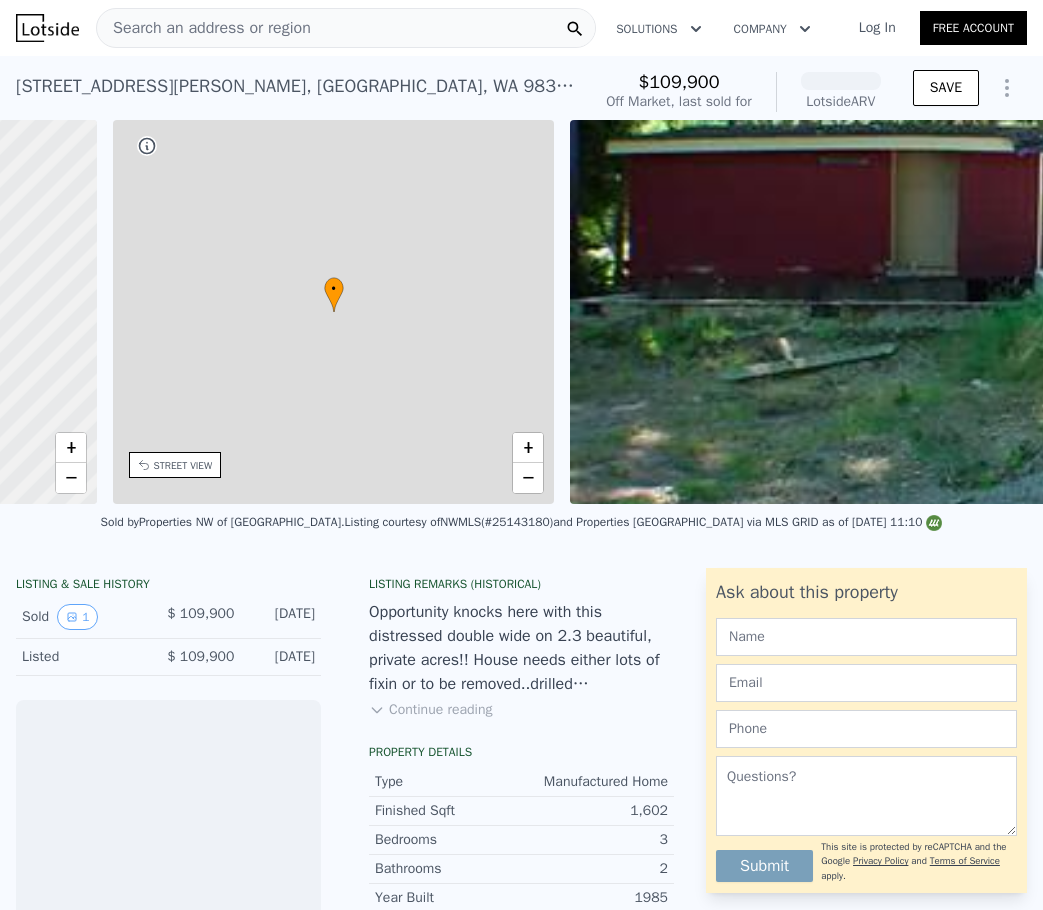 scroll, scrollTop: 0, scrollLeft: 466, axis: horizontal 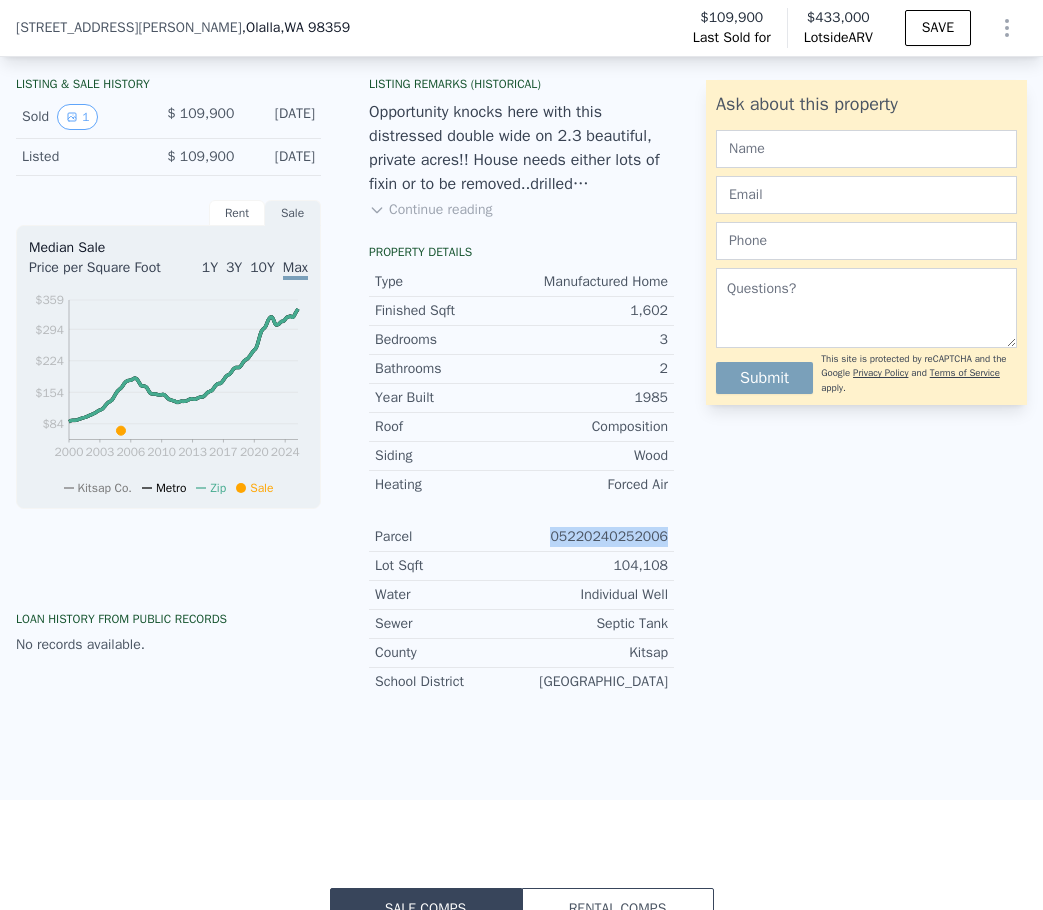 drag, startPoint x: 639, startPoint y: 551, endPoint x: 678, endPoint y: 551, distance: 39 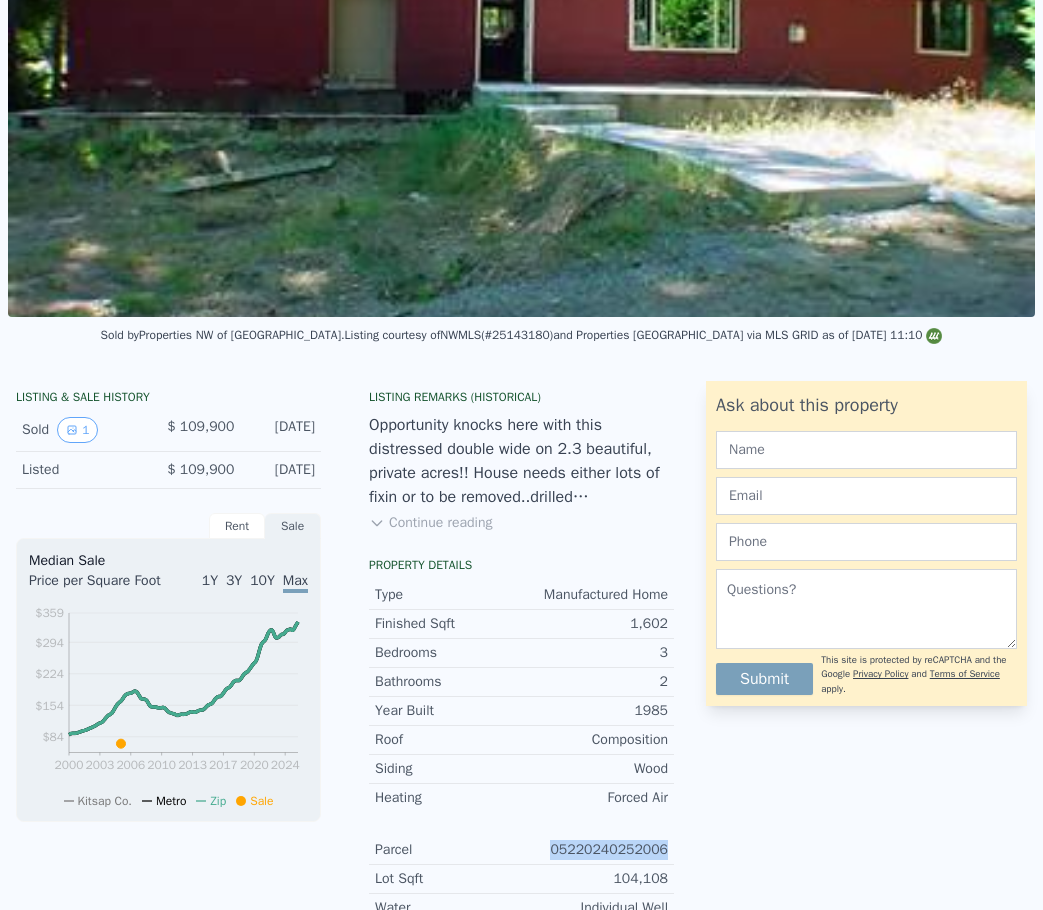 scroll, scrollTop: 0, scrollLeft: 0, axis: both 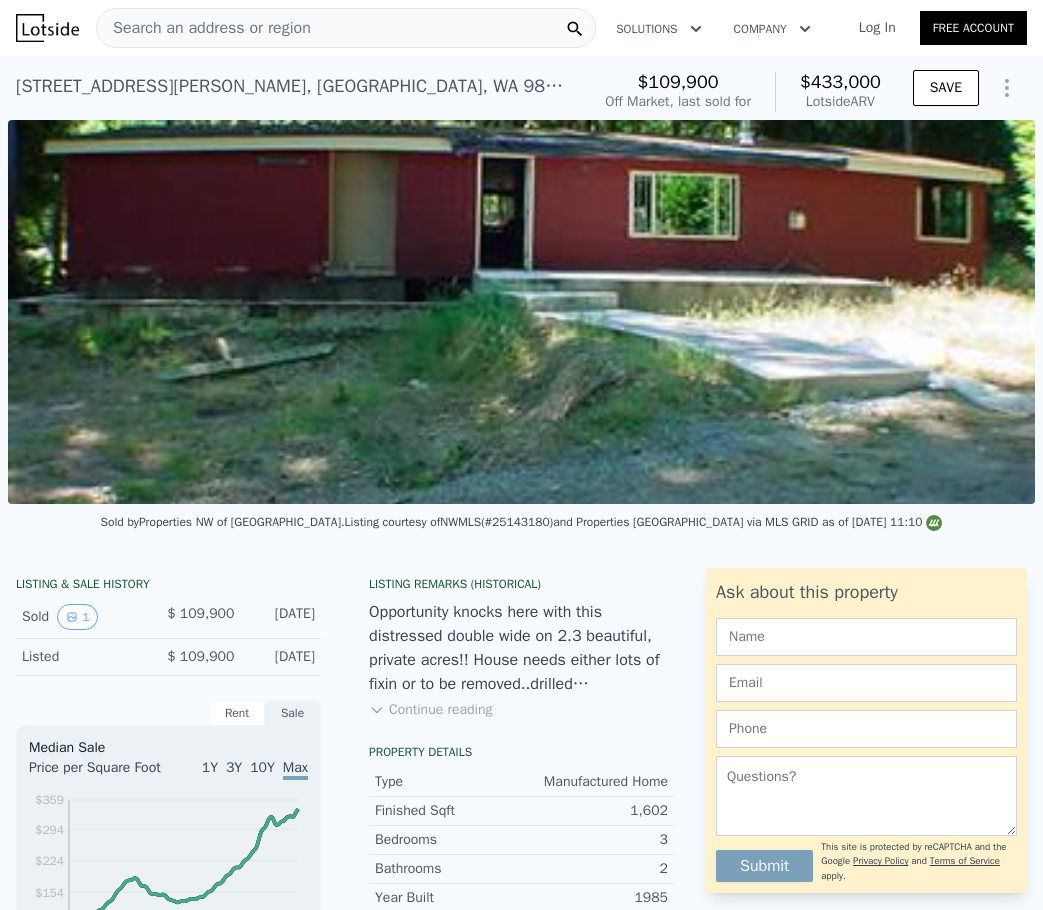 click on "Search an address or region" at bounding box center [204, 28] 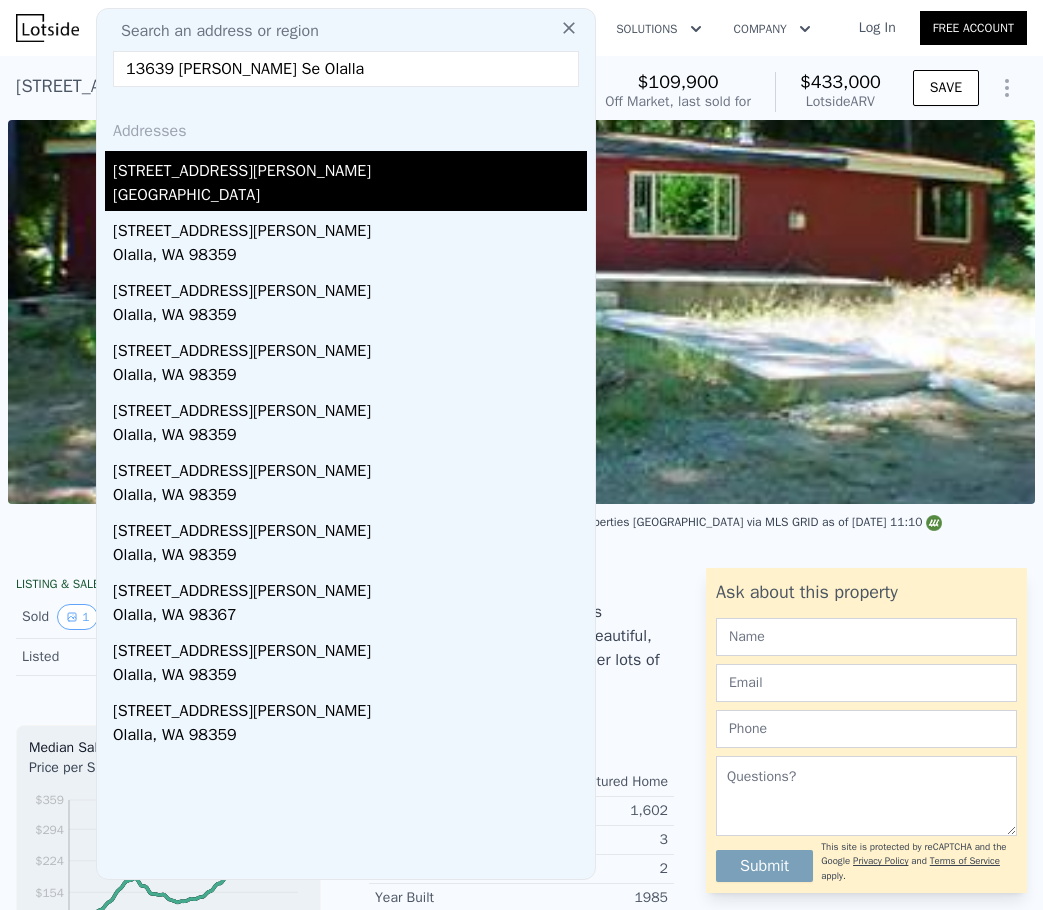 type on "13639 [PERSON_NAME] Se Olalla" 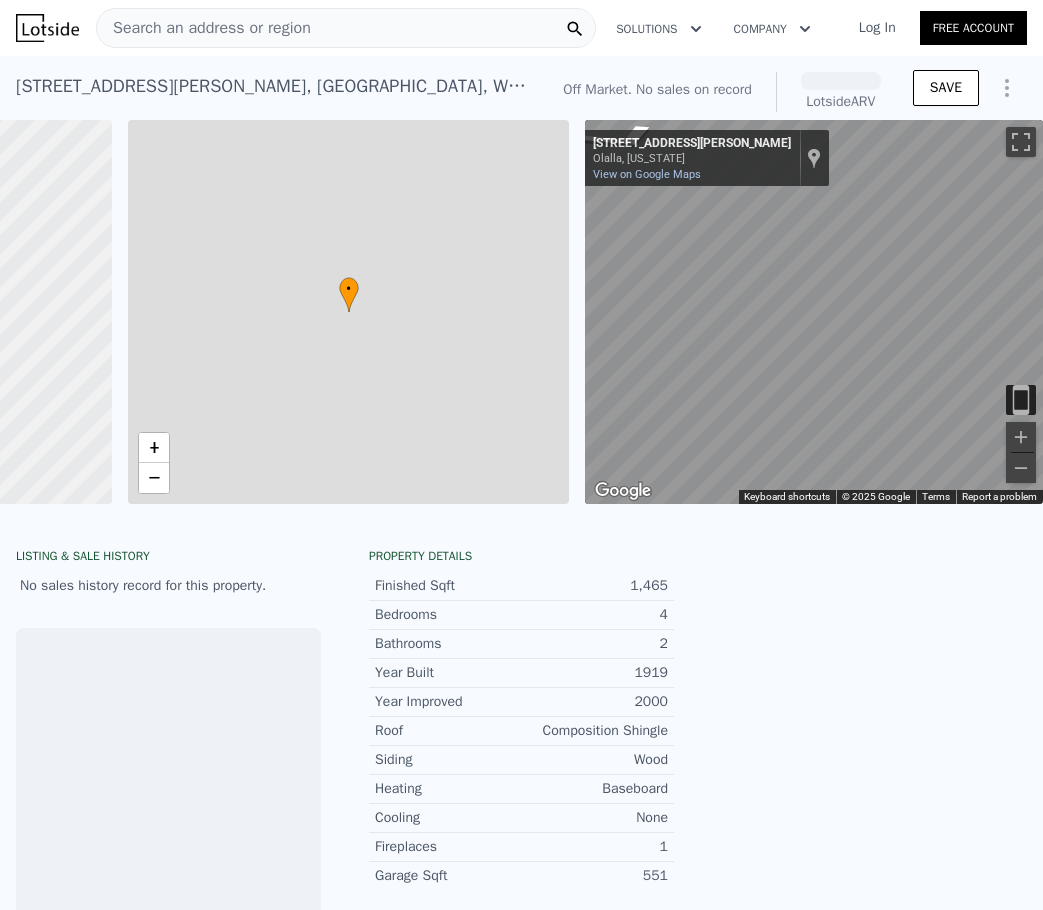 scroll, scrollTop: 0, scrollLeft: 353, axis: horizontal 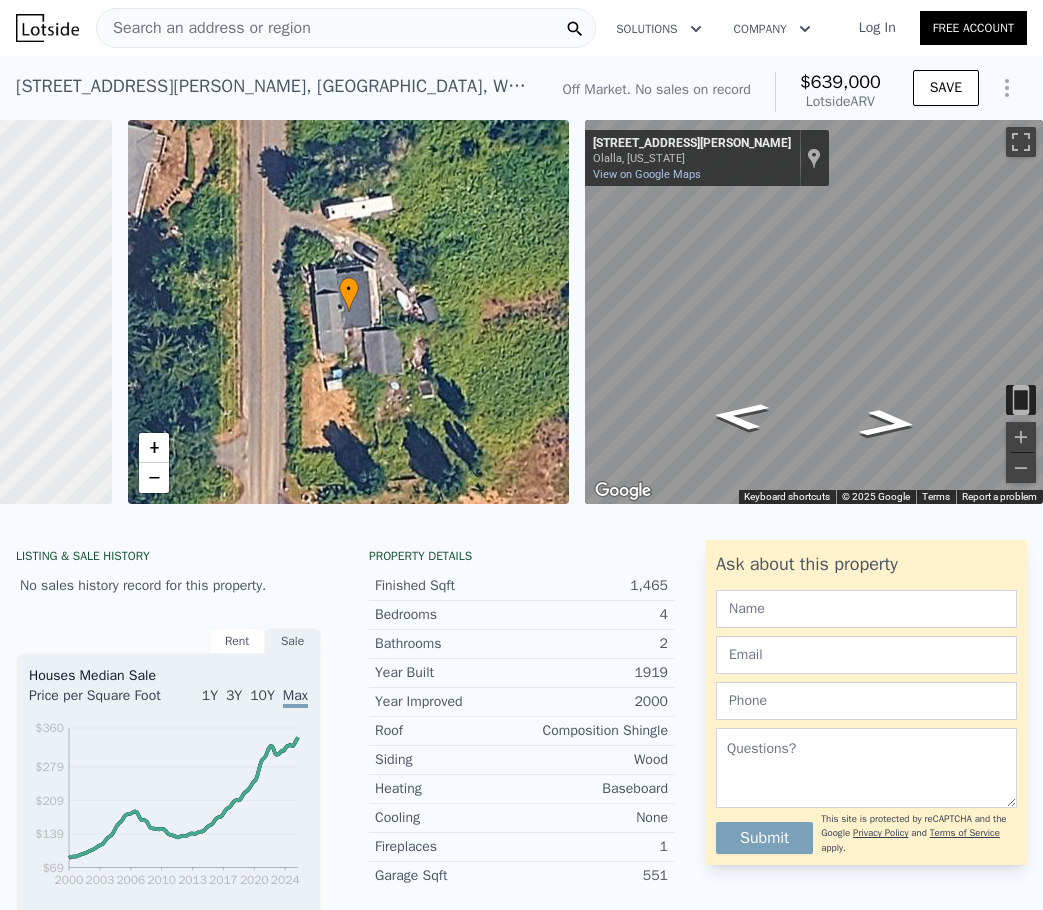 click on "Search an address or region" at bounding box center [204, 28] 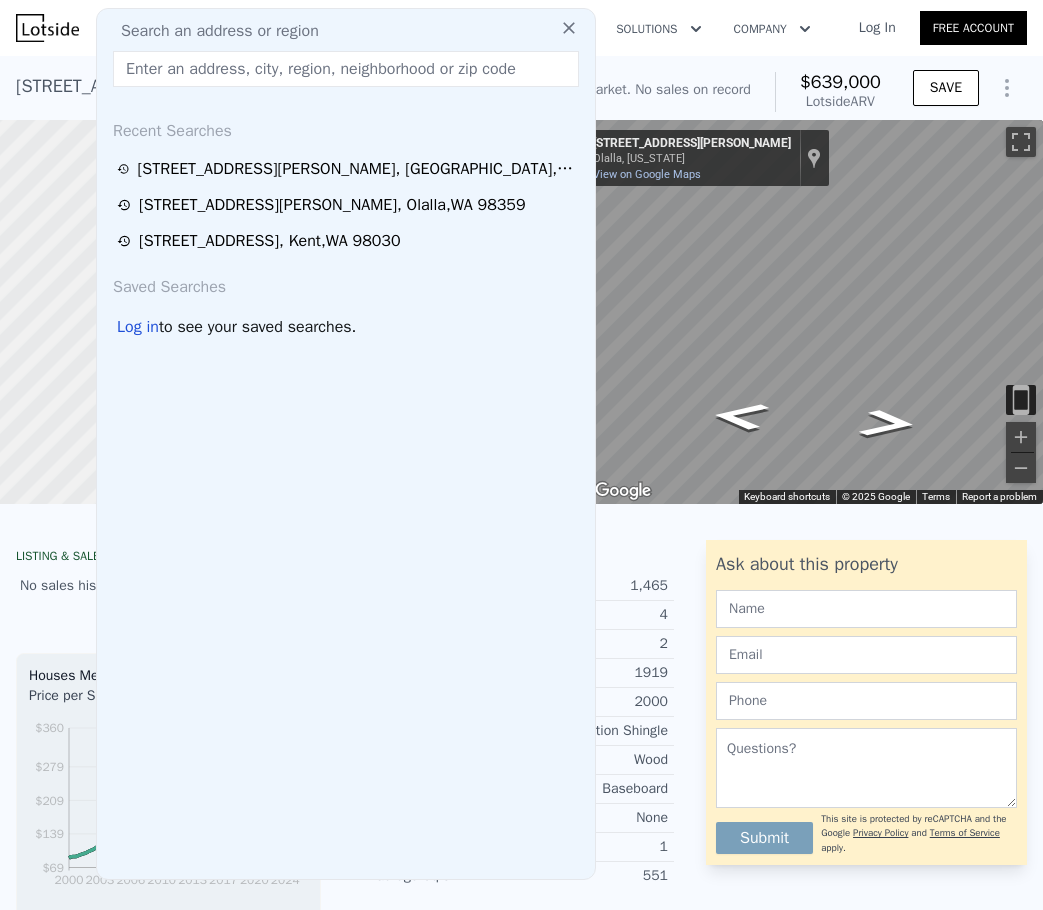 click at bounding box center [346, 69] 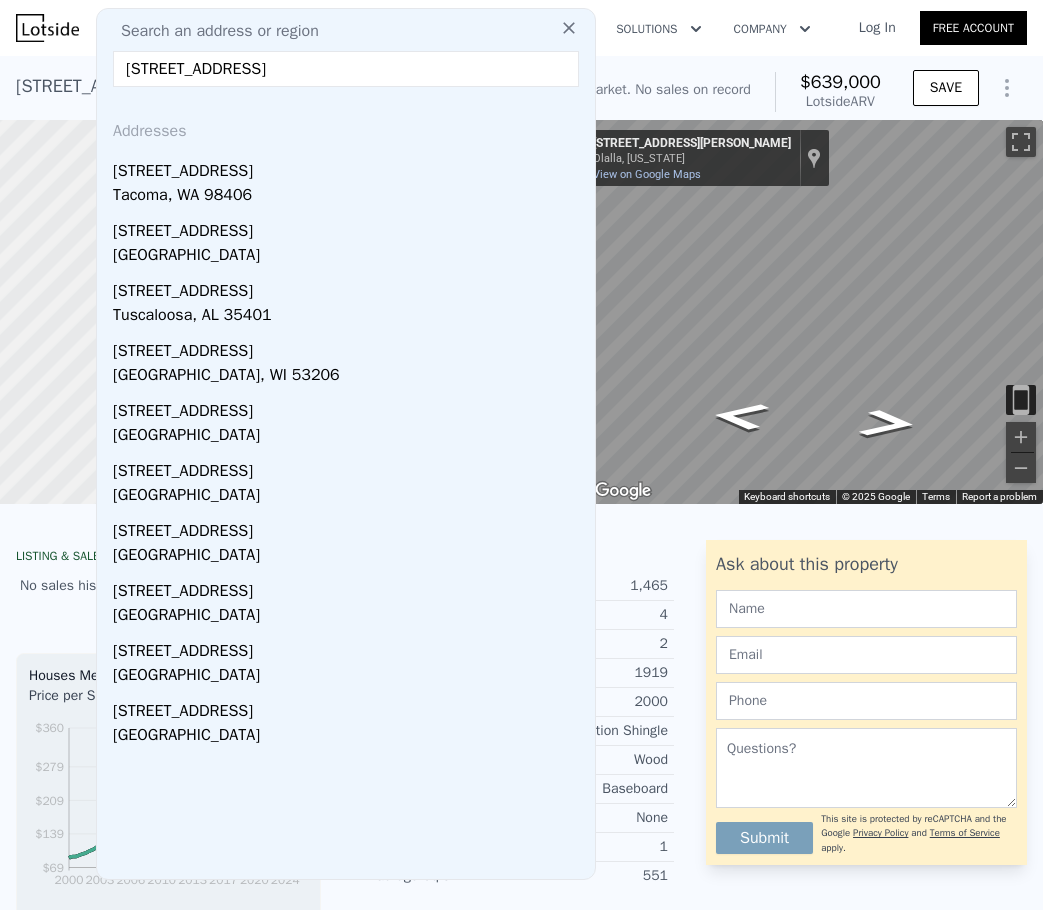 type on "[STREET_ADDRESS]" 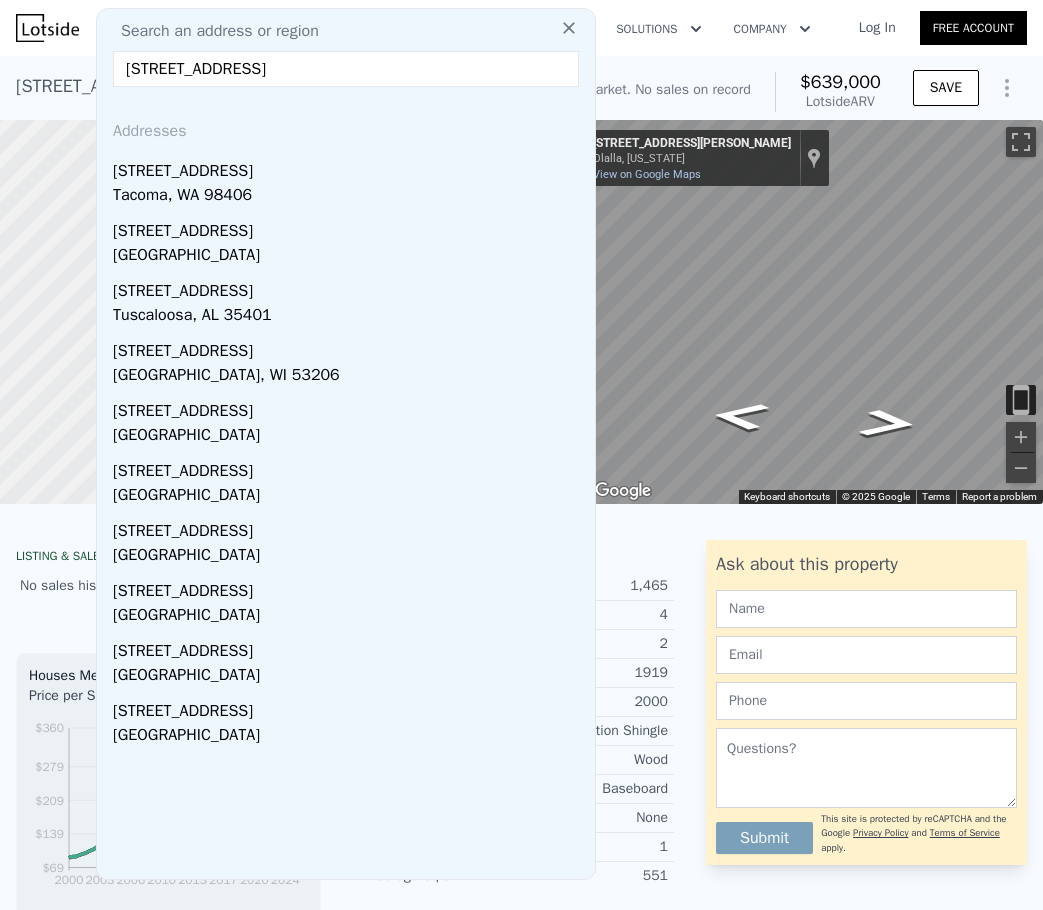 click on "[STREET_ADDRESS]" at bounding box center [346, 69] 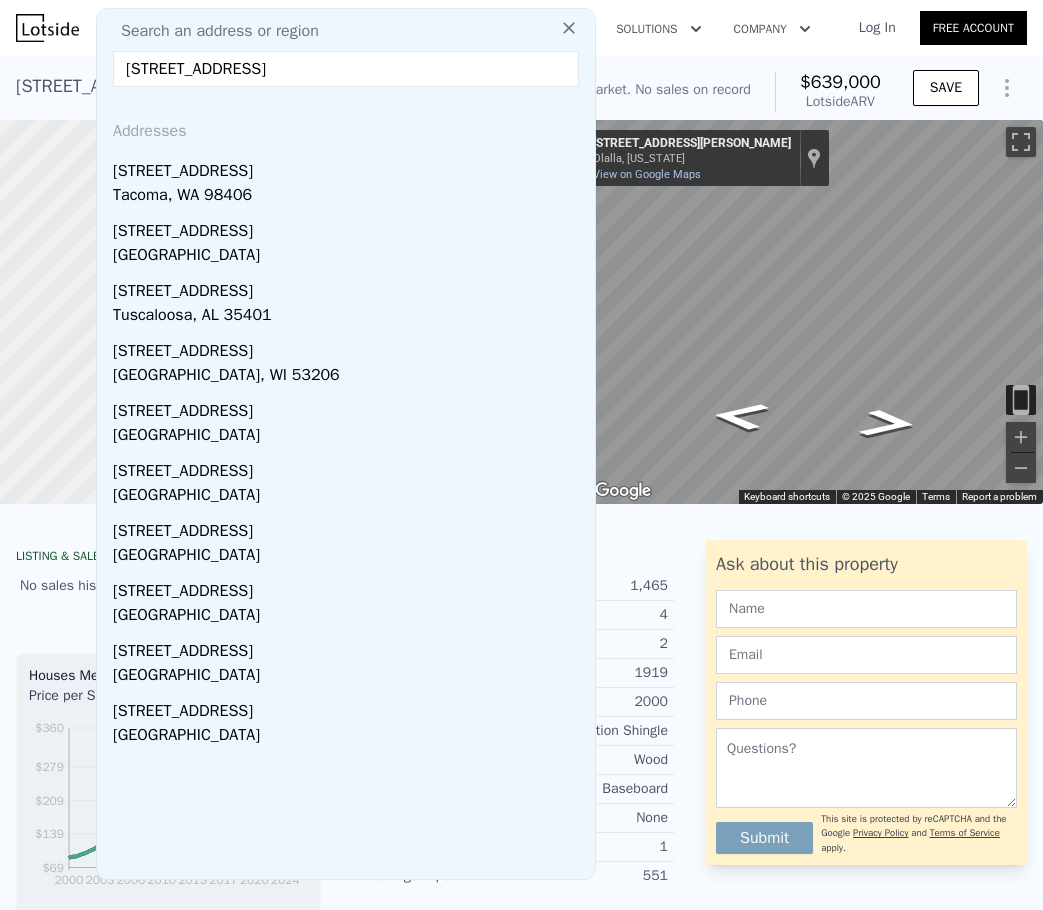 click on "[STREET_ADDRESS]" at bounding box center (346, 69) 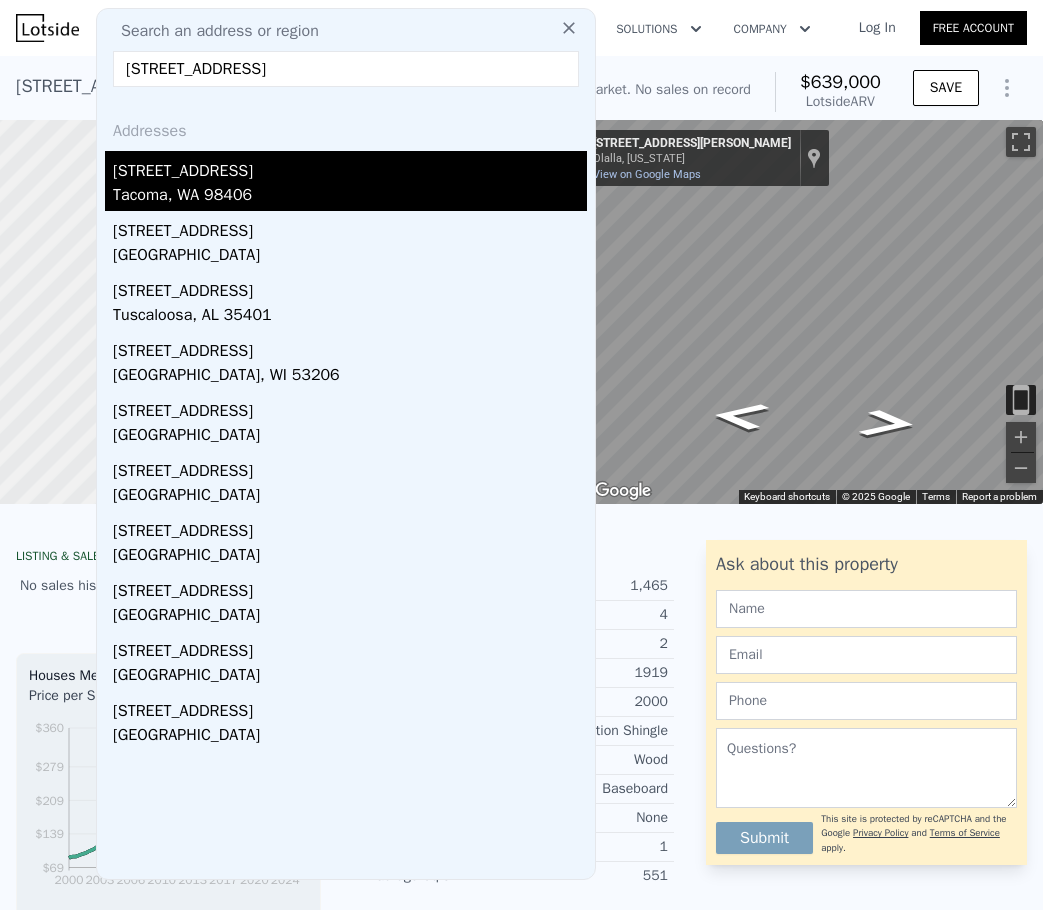click on "Tacoma, WA 98406" at bounding box center (350, 197) 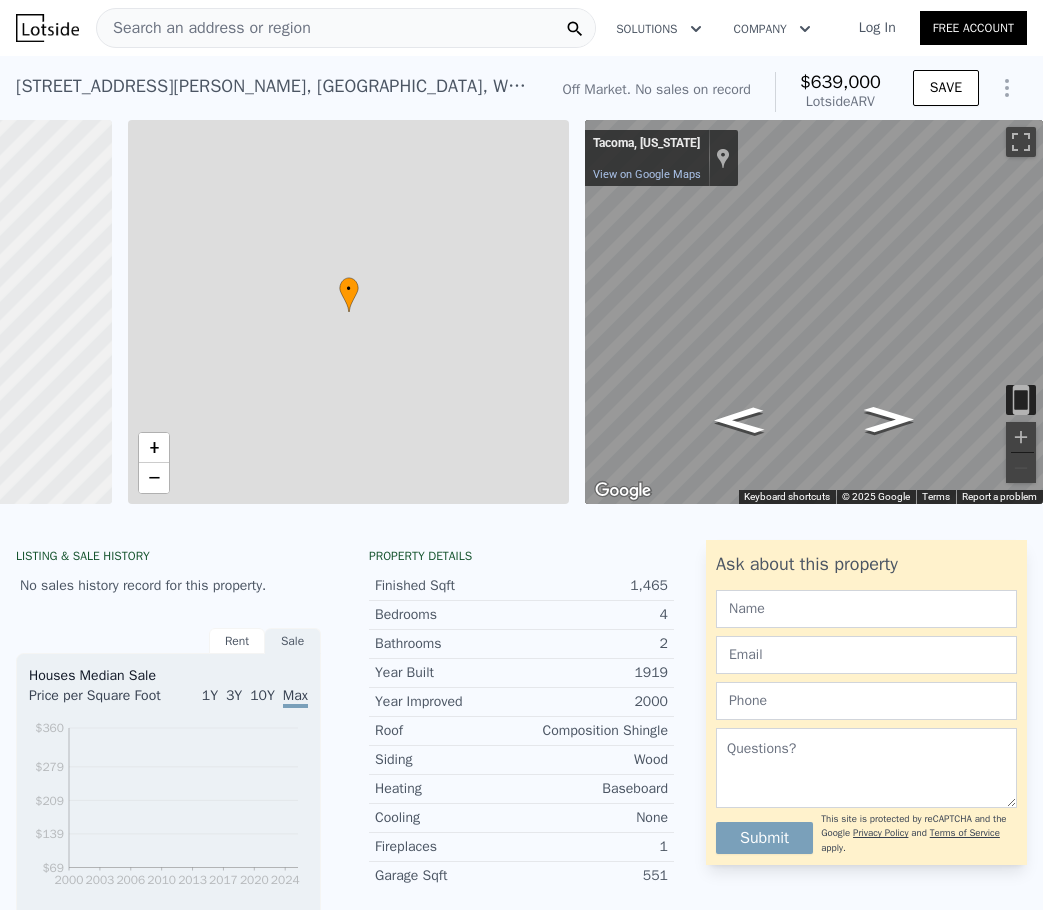 type on "2" 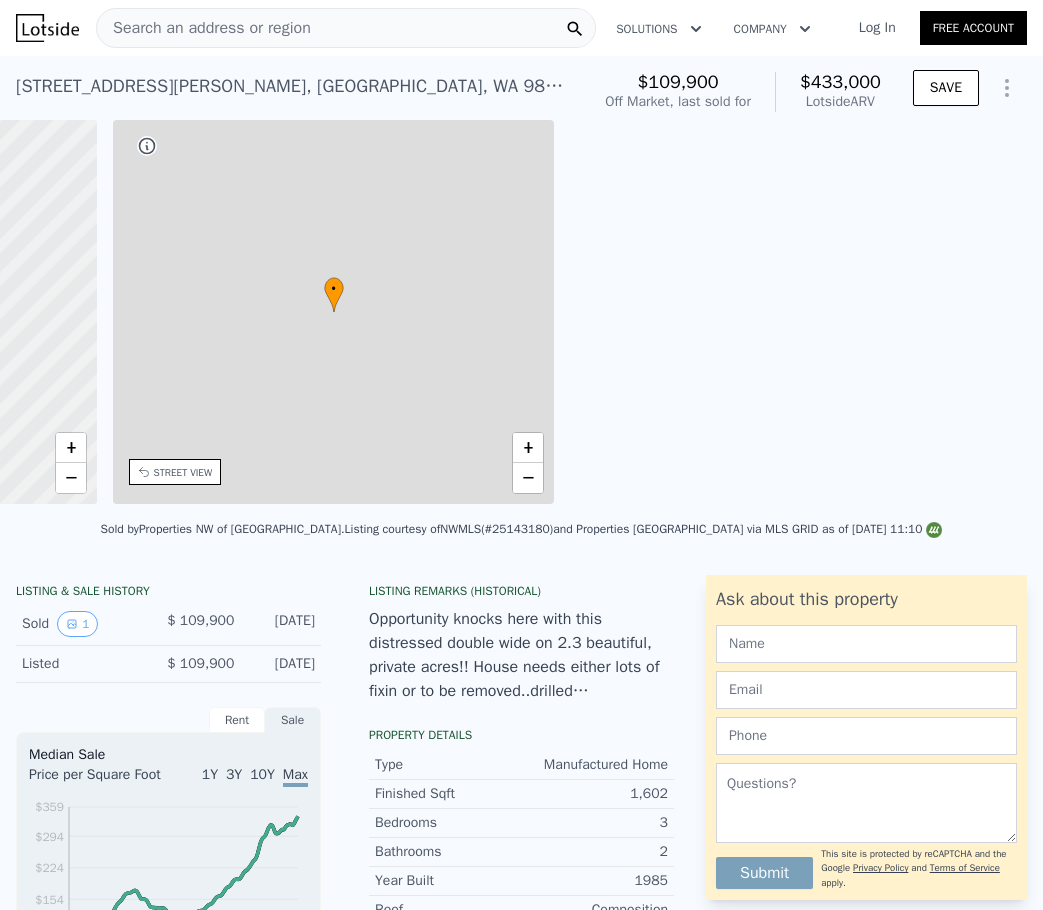type on "2" 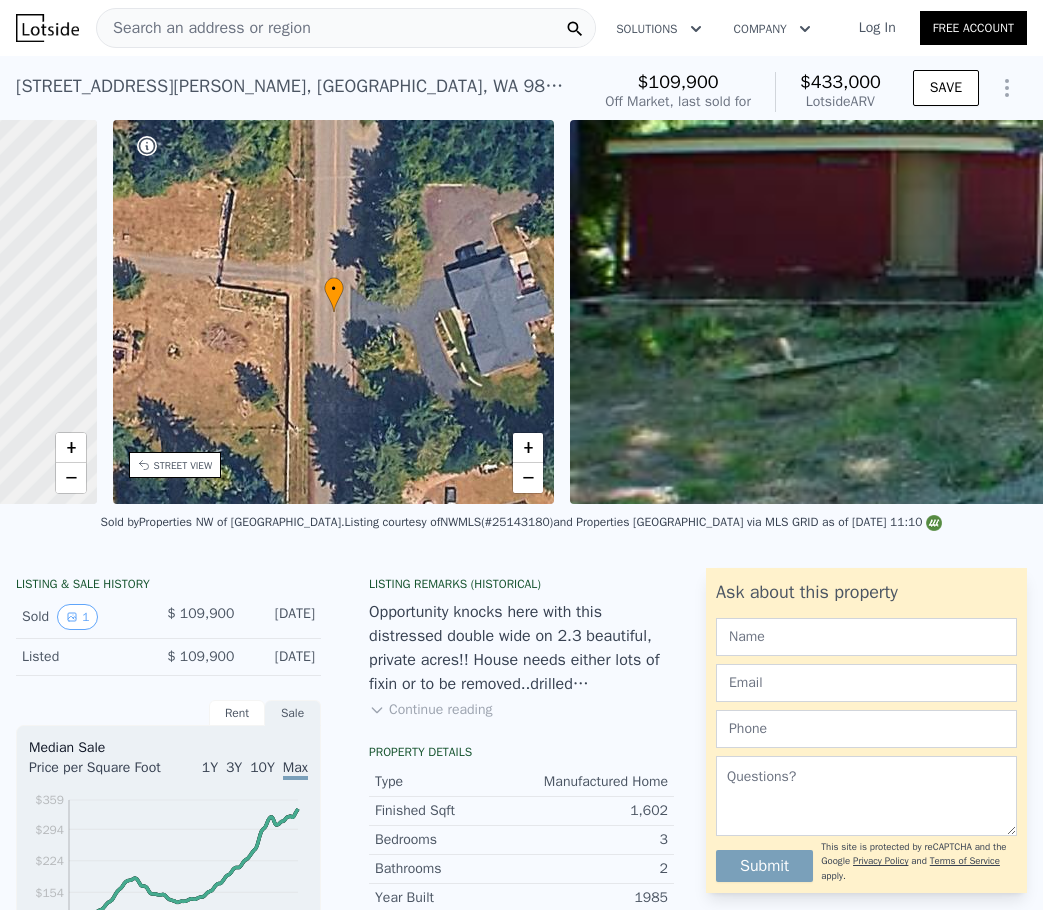 scroll, scrollTop: 0, scrollLeft: 466, axis: horizontal 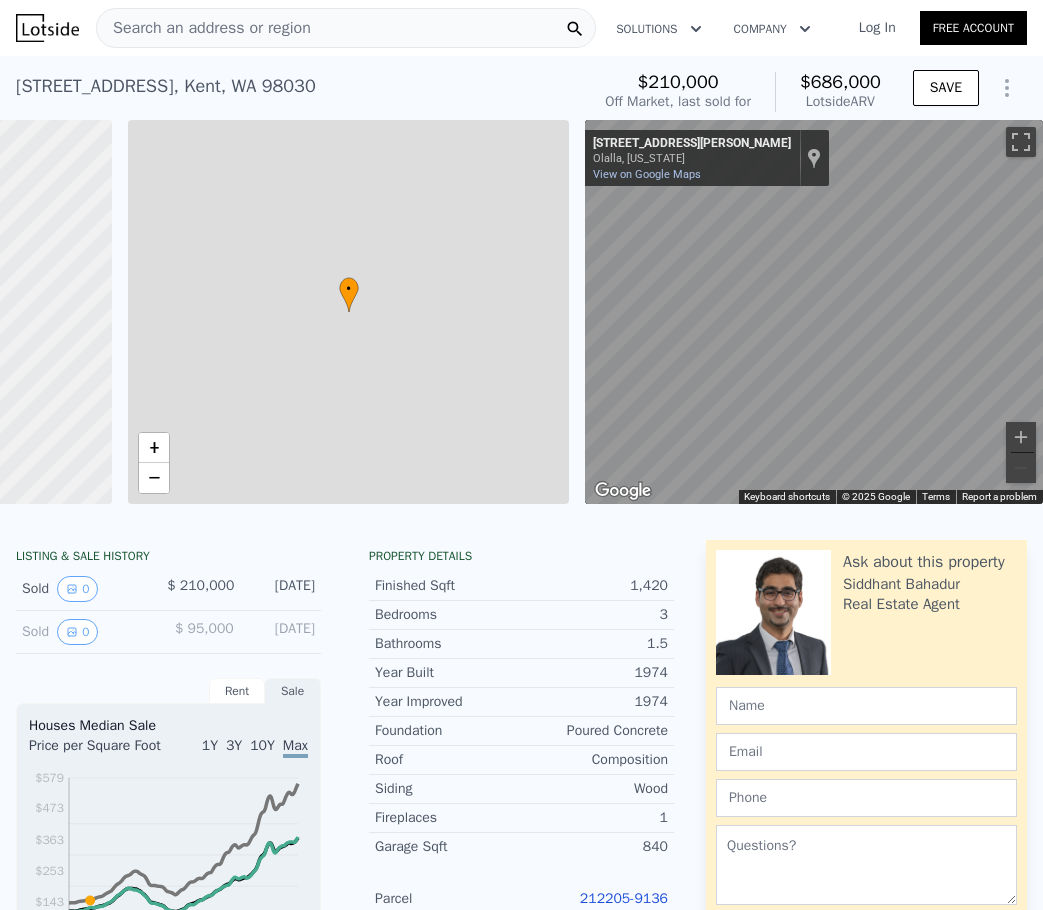 type on "3" 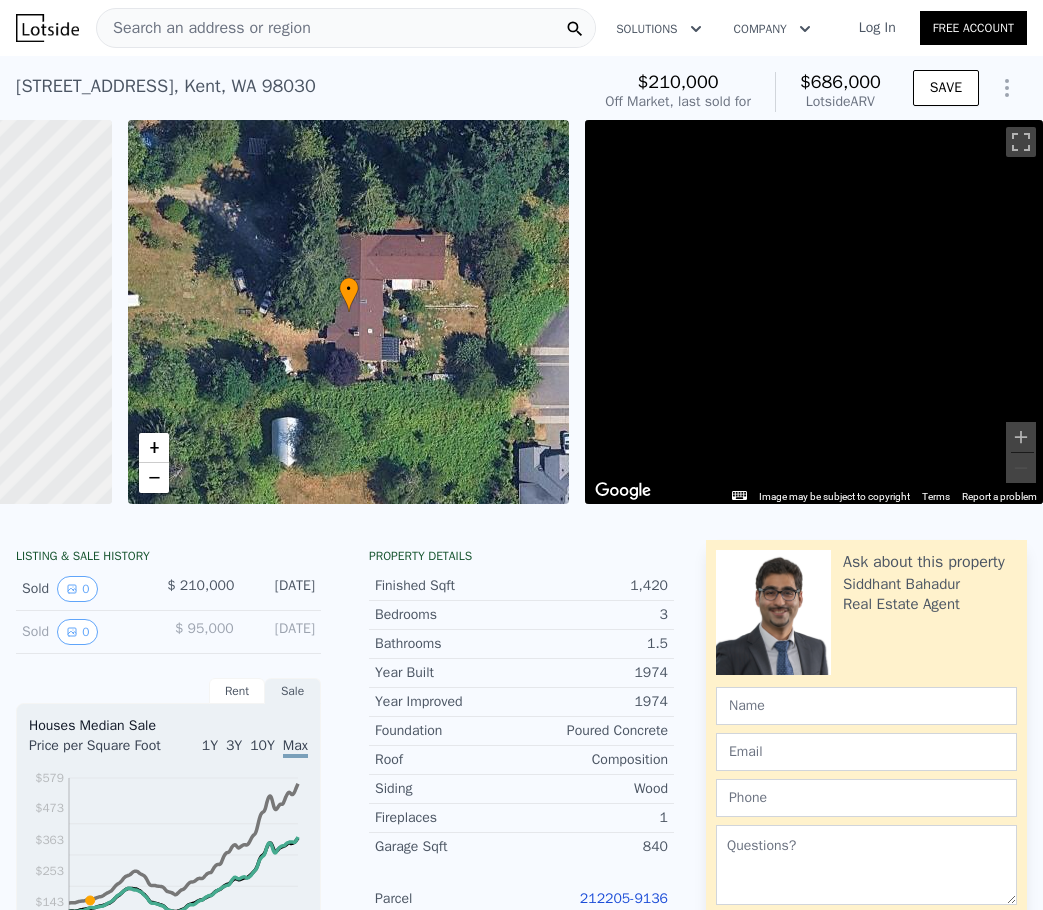 scroll, scrollTop: 0, scrollLeft: 353, axis: horizontal 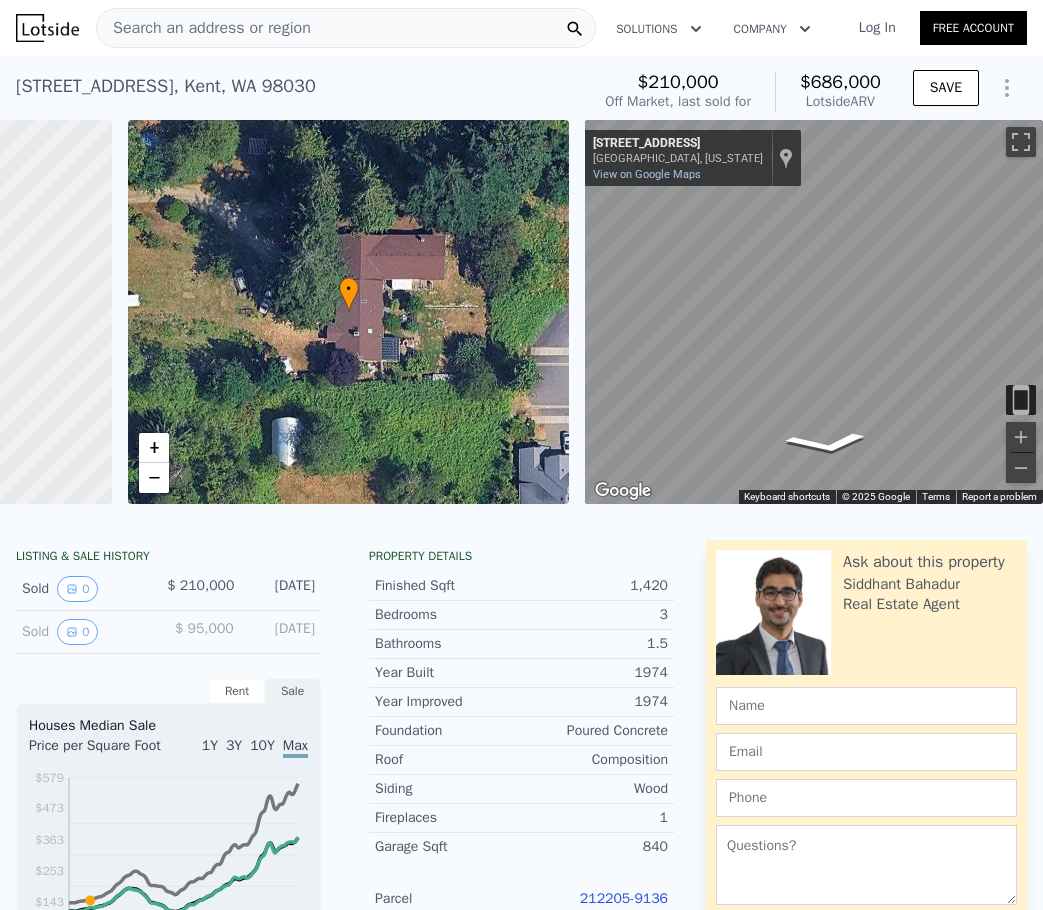 click on "Search an address or region" at bounding box center [204, 28] 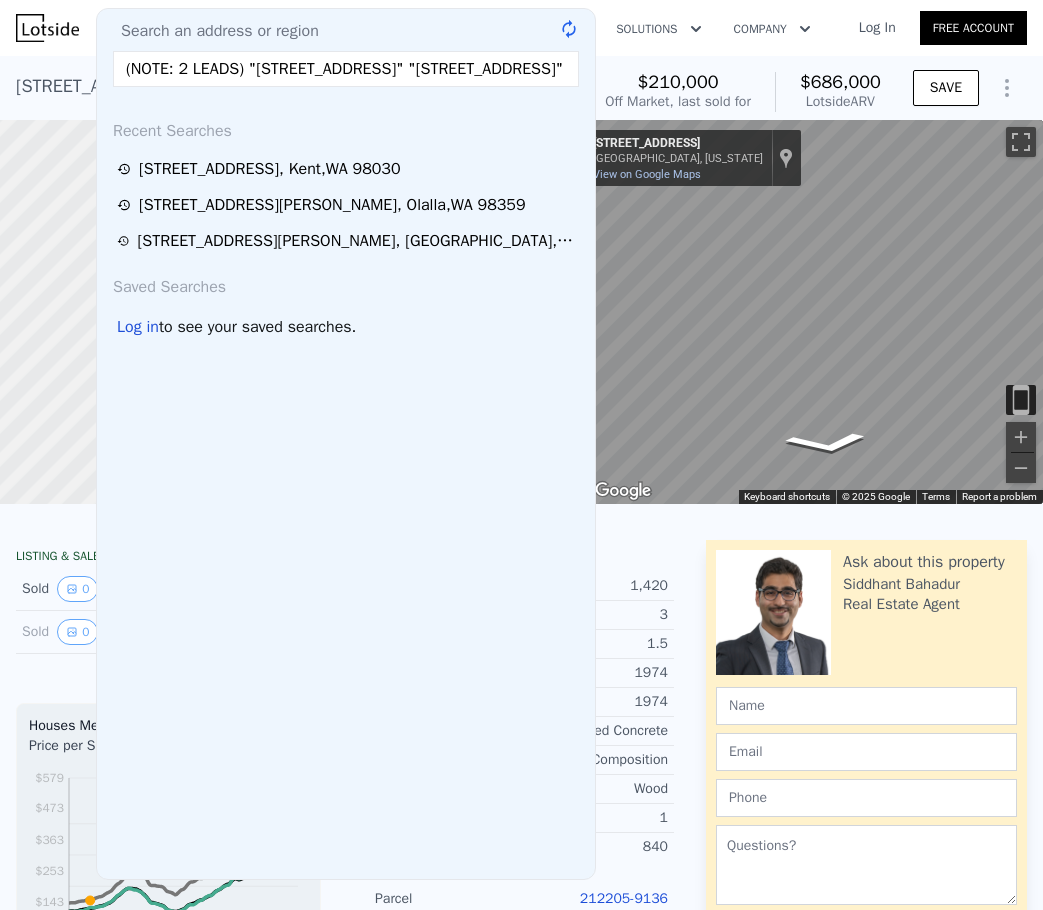 scroll, scrollTop: 0, scrollLeft: 265, axis: horizontal 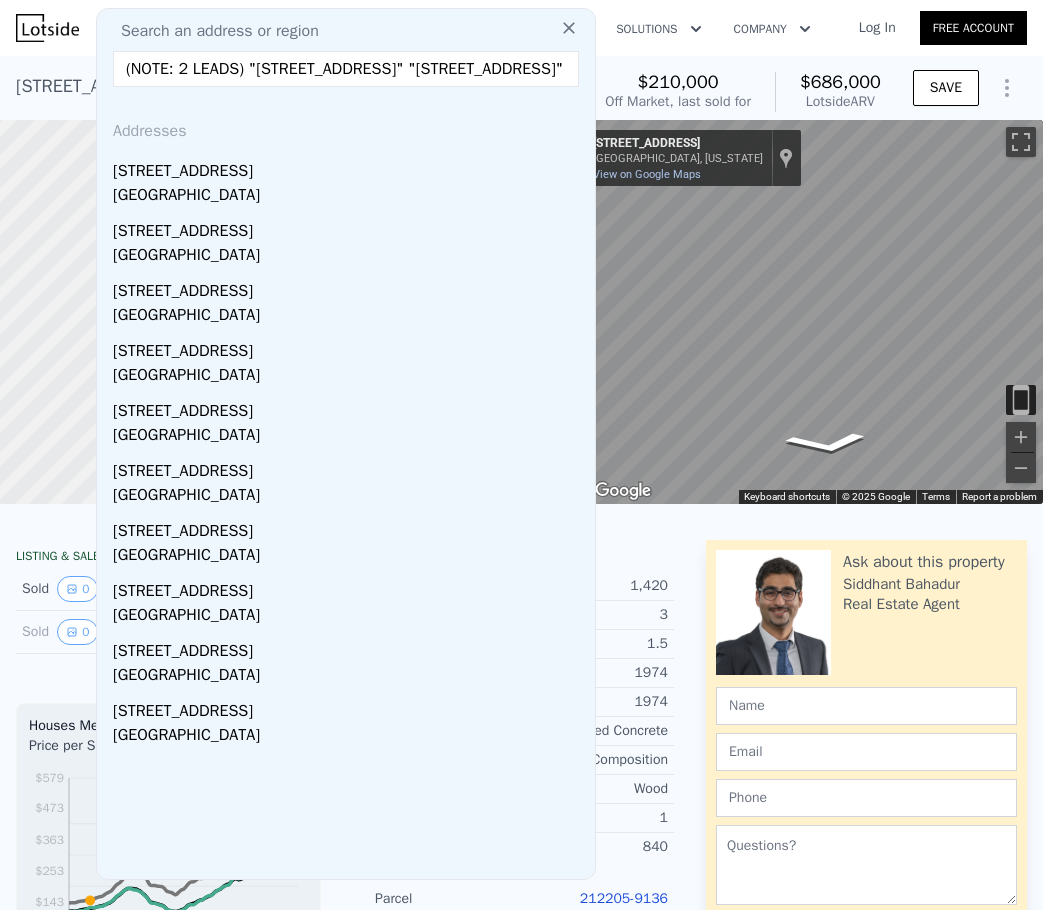 drag, startPoint x: 260, startPoint y: 71, endPoint x: -106, endPoint y: 71, distance: 366 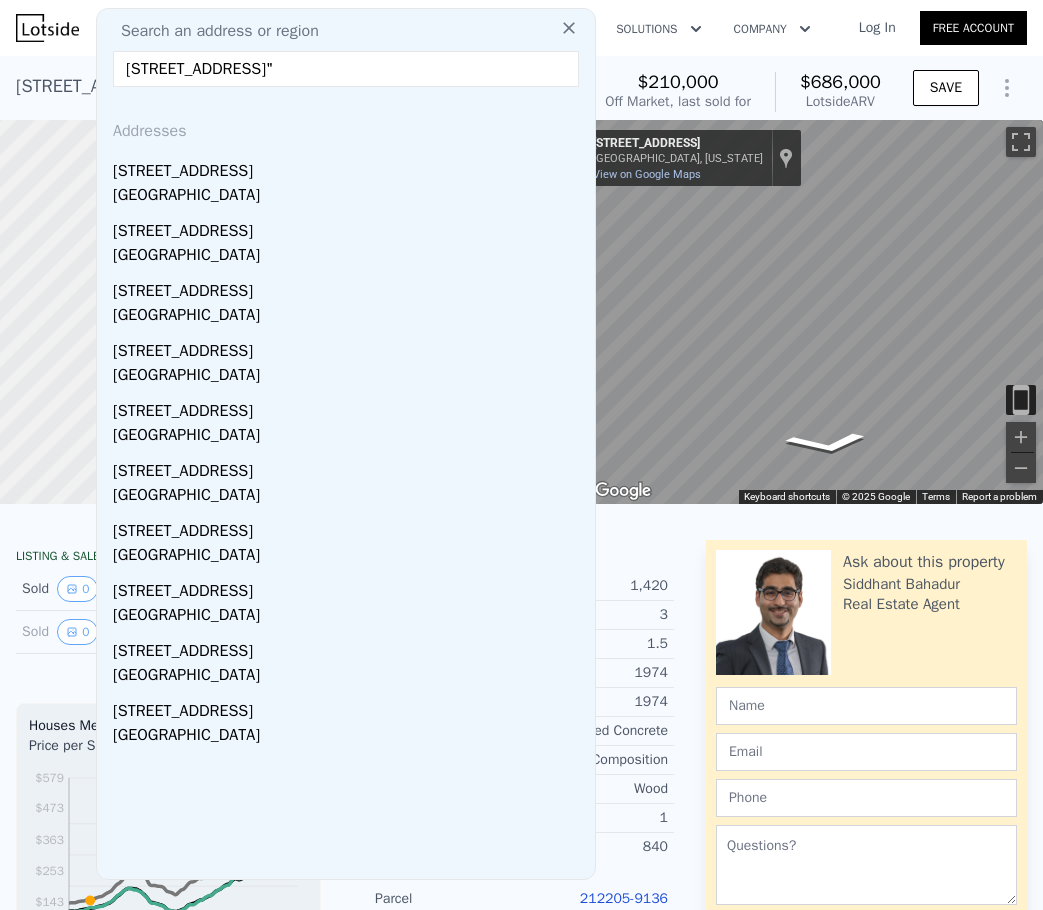 click on "[STREET_ADDRESS]"" at bounding box center [346, 69] 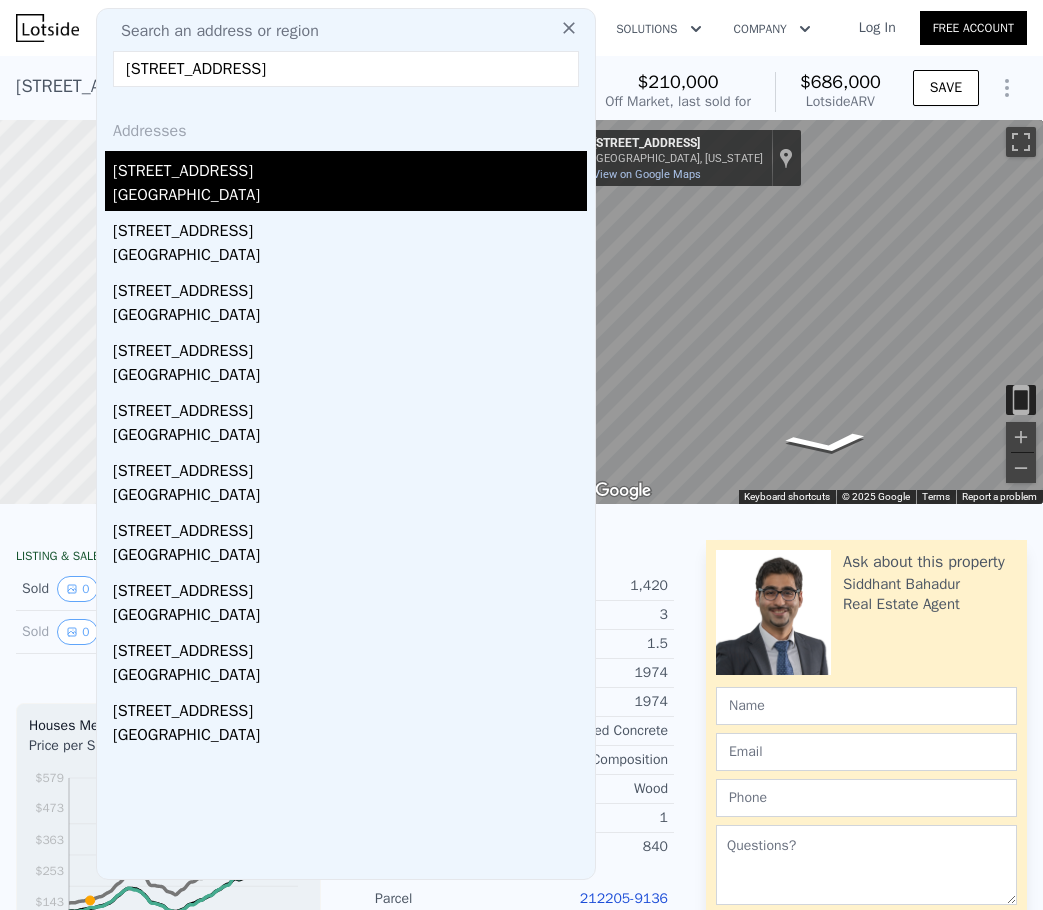 type on "[STREET_ADDRESS]" 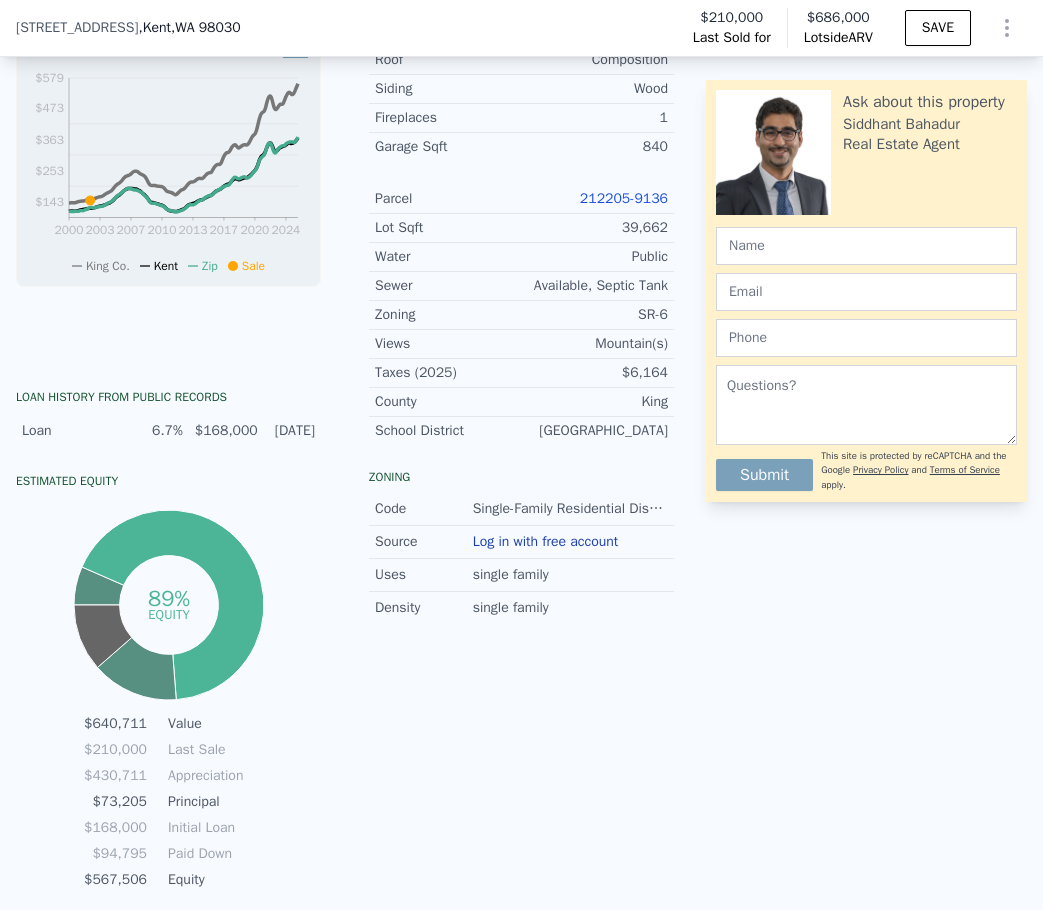 scroll, scrollTop: 793, scrollLeft: 0, axis: vertical 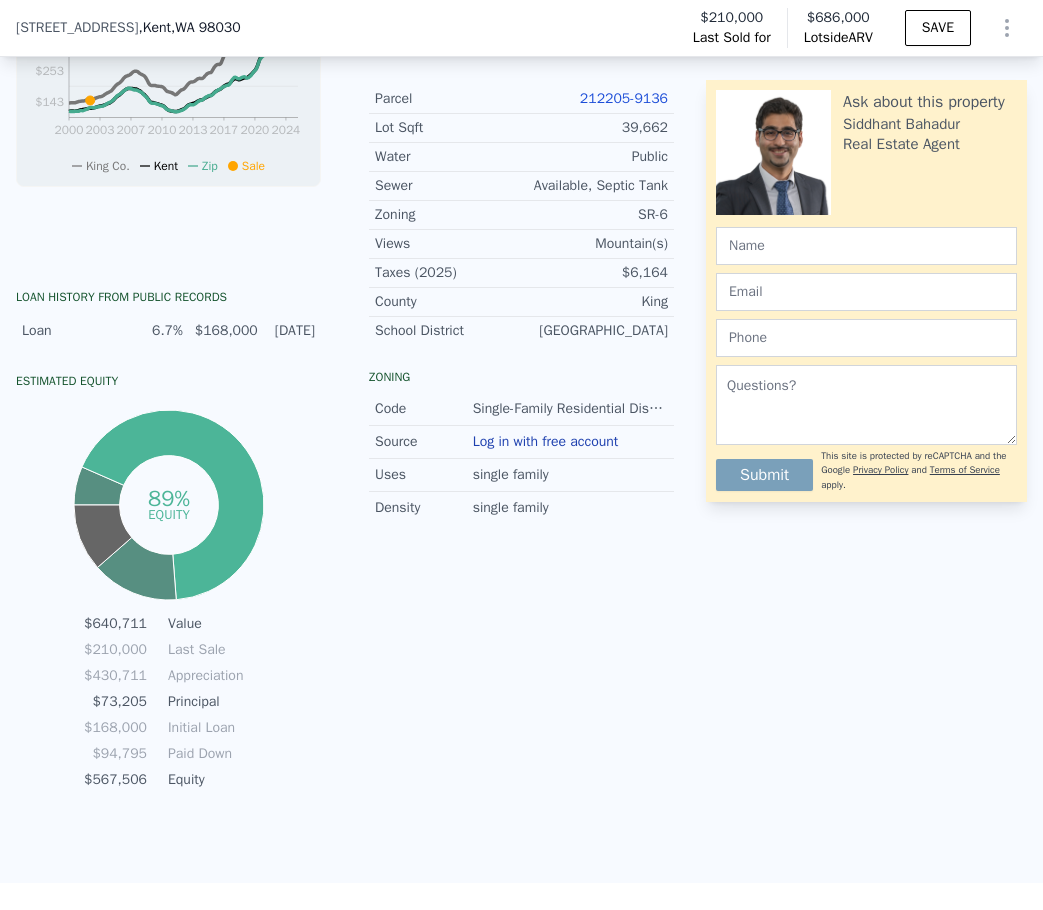 click on "212205-9136" at bounding box center [624, 98] 